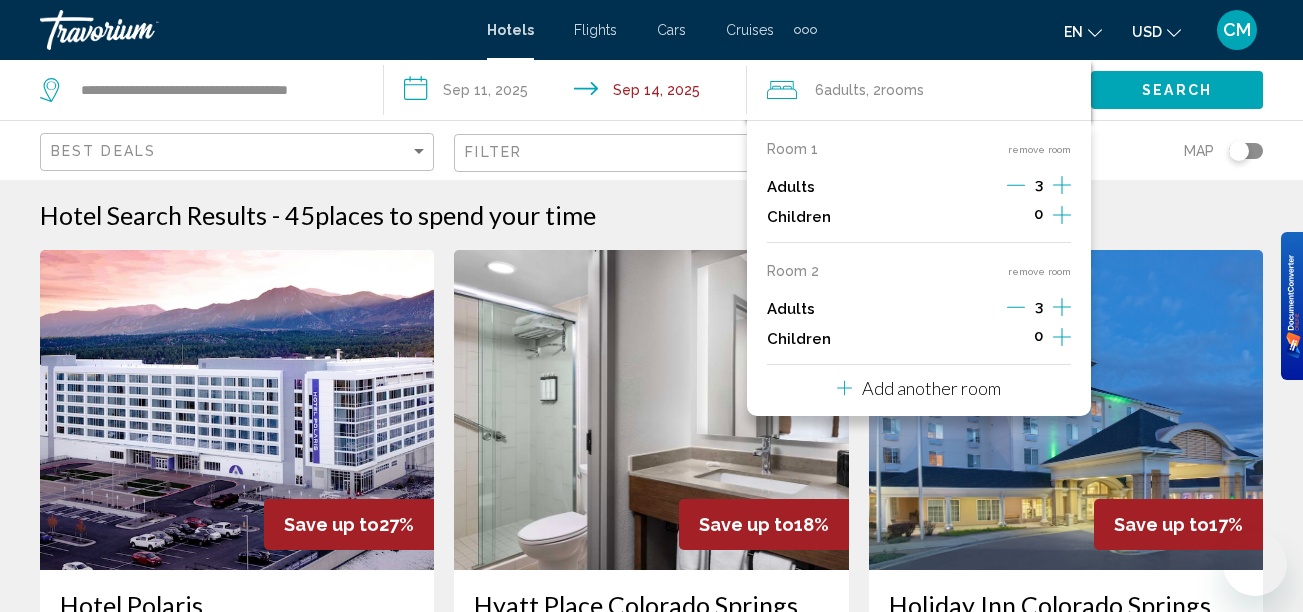scroll, scrollTop: 0, scrollLeft: 0, axis: both 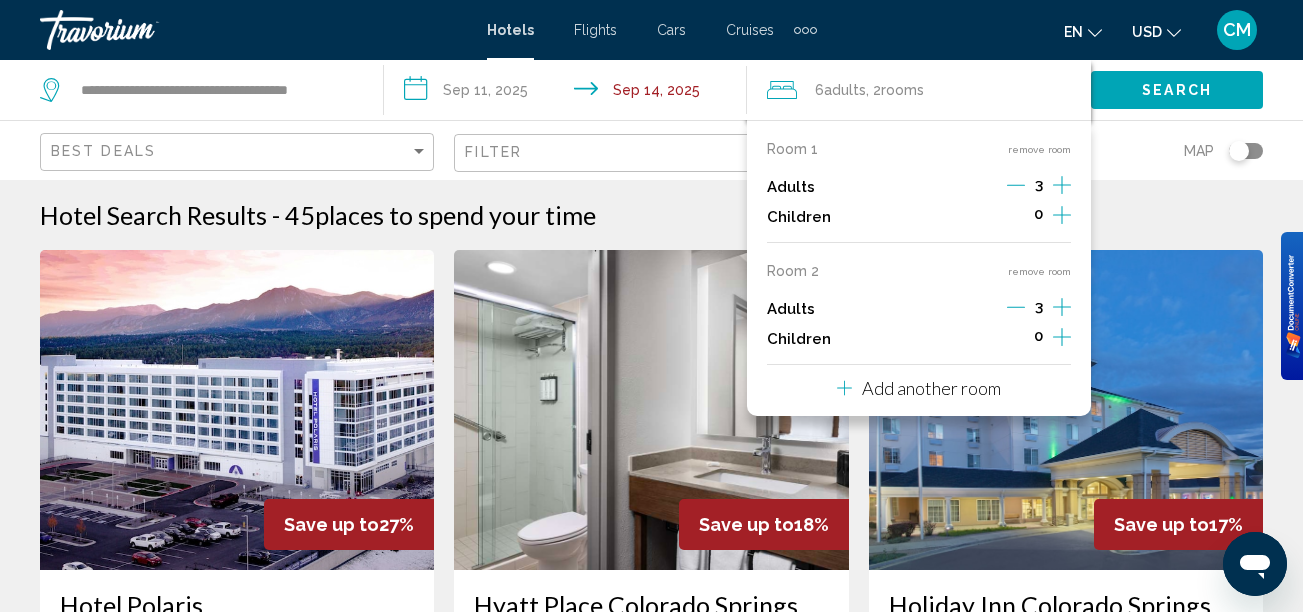 click on "Map" 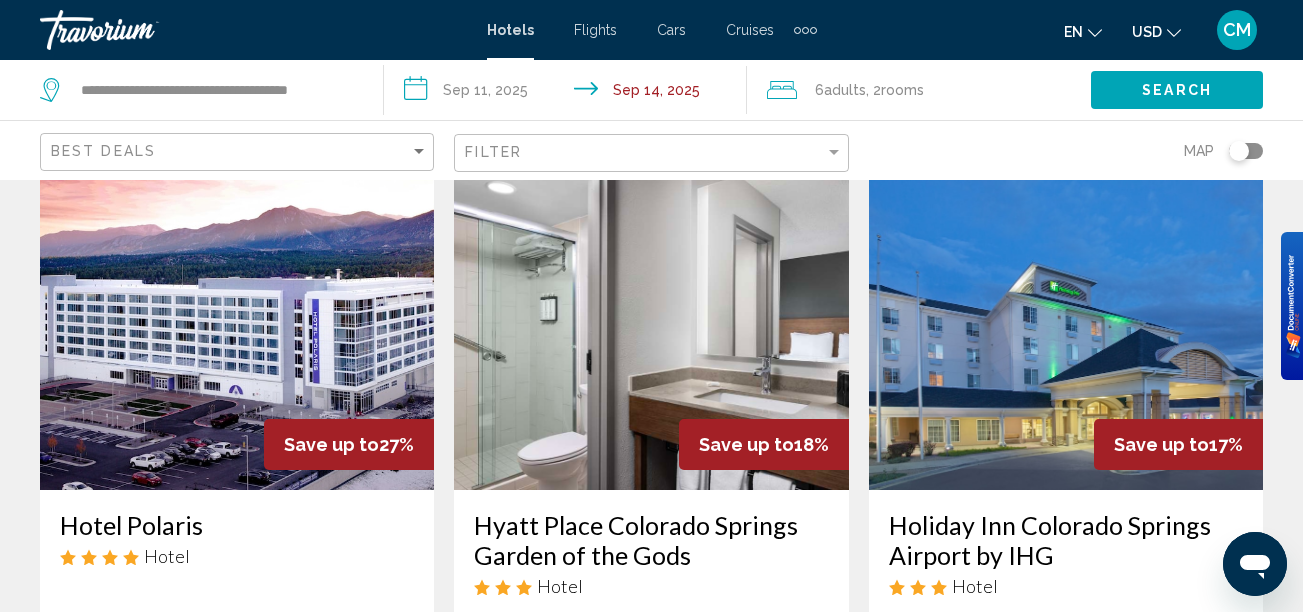 scroll, scrollTop: 79, scrollLeft: 0, axis: vertical 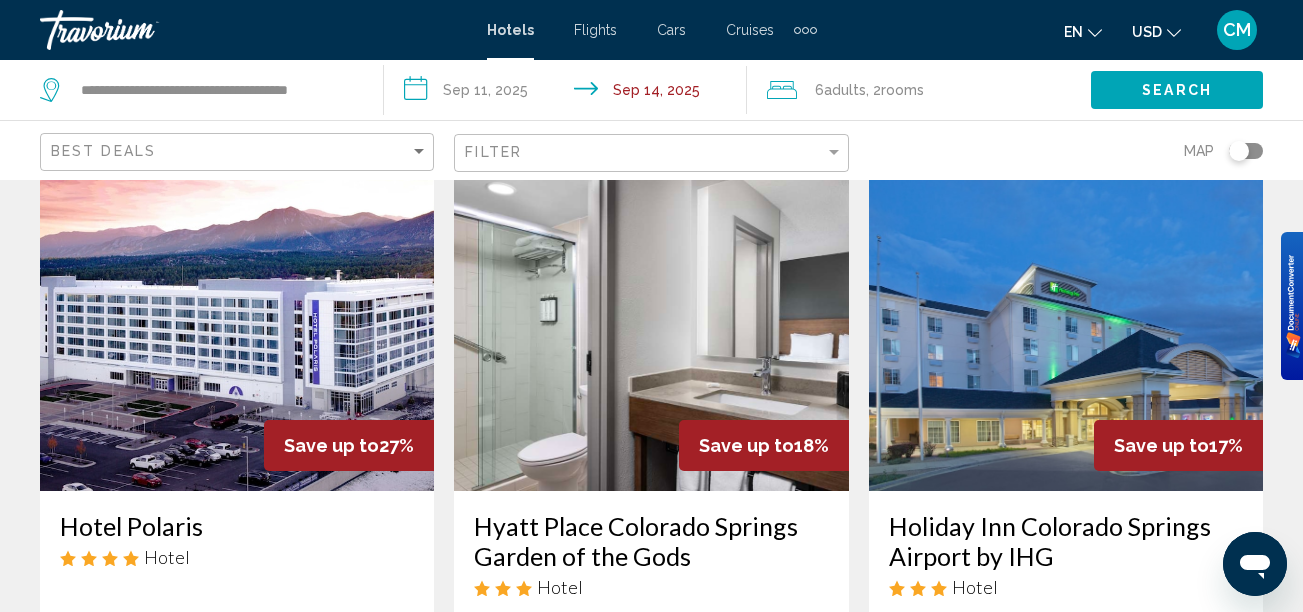 click on "6  Adult Adults , 2  Room rooms" 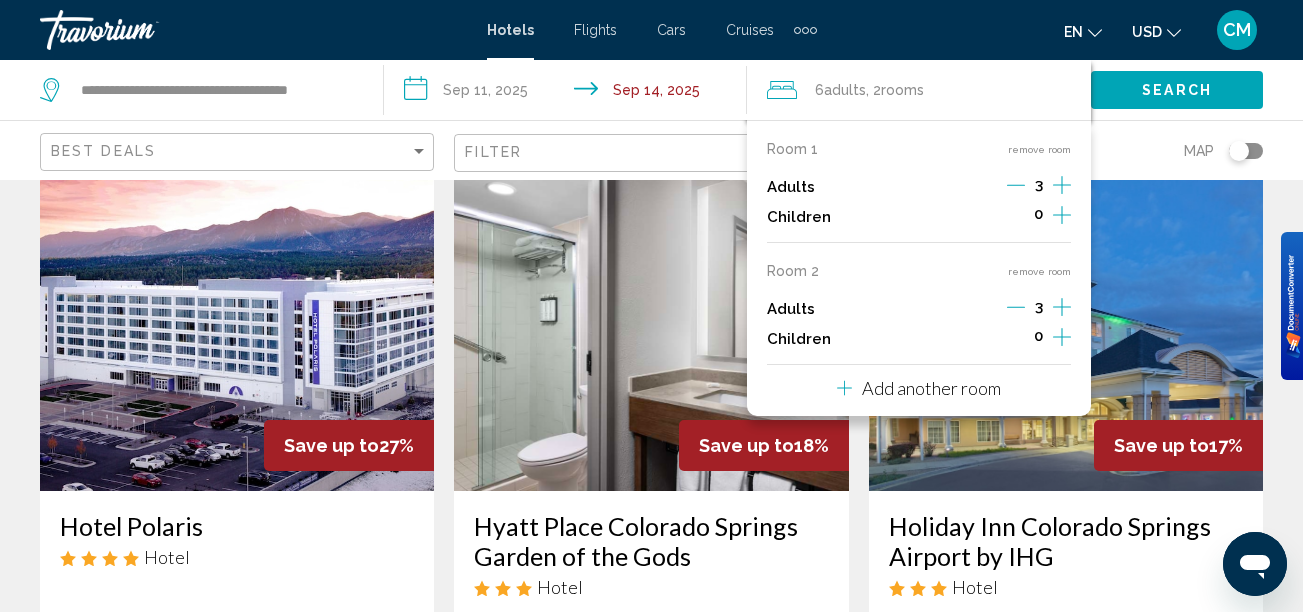 click 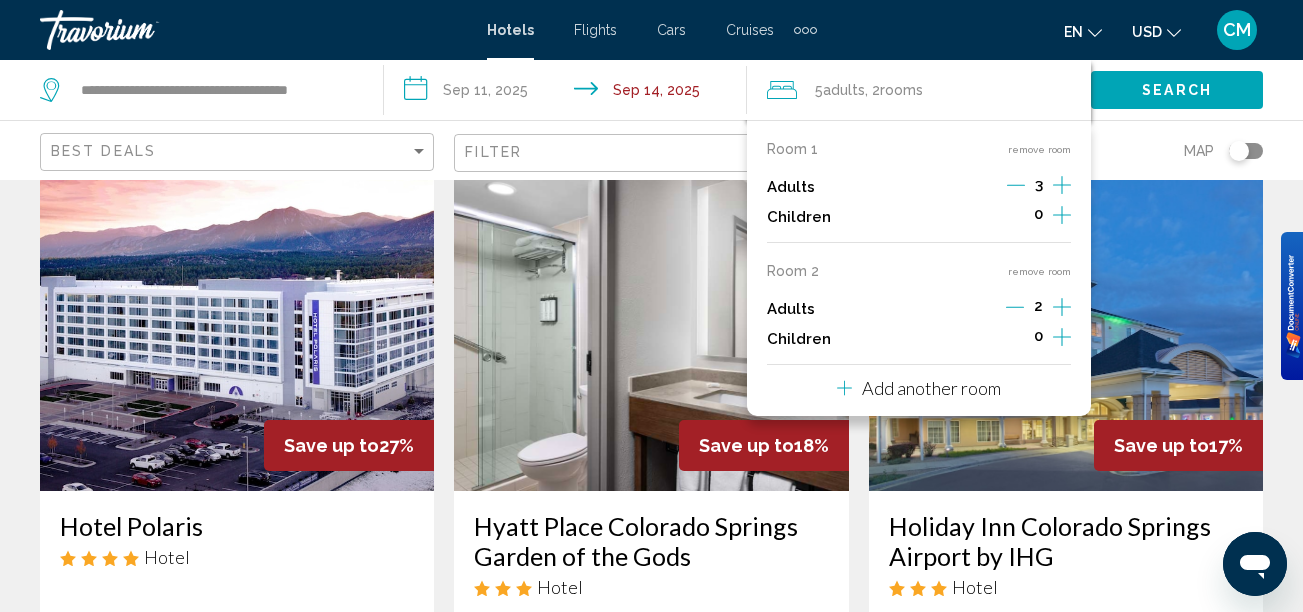 click 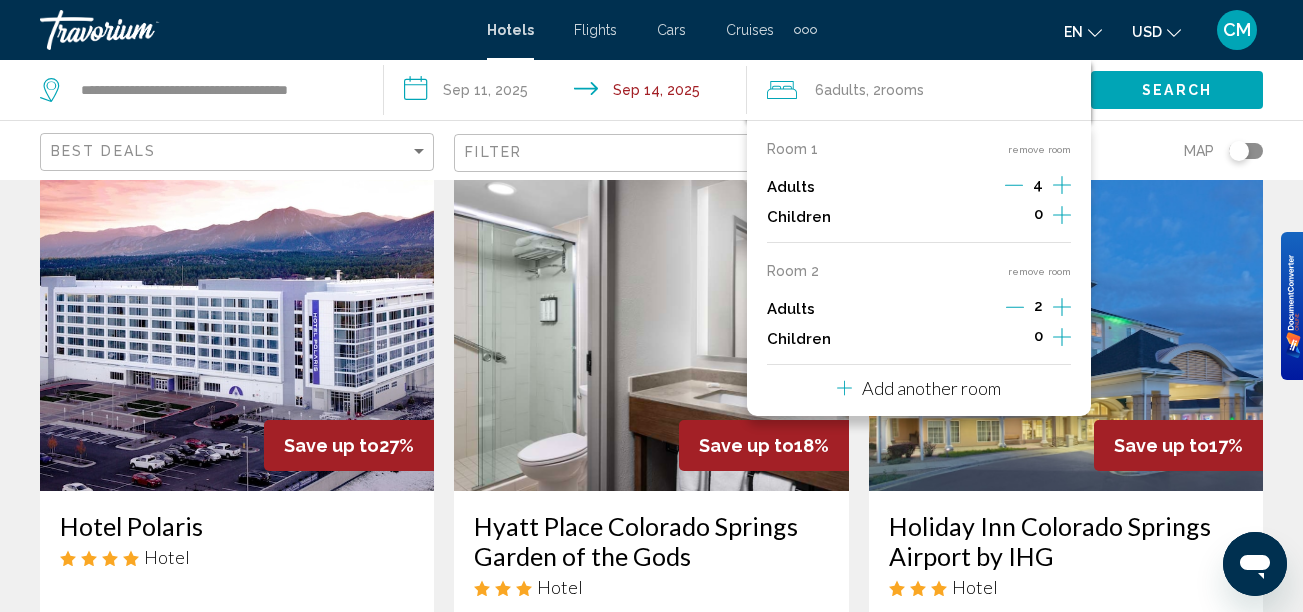 click 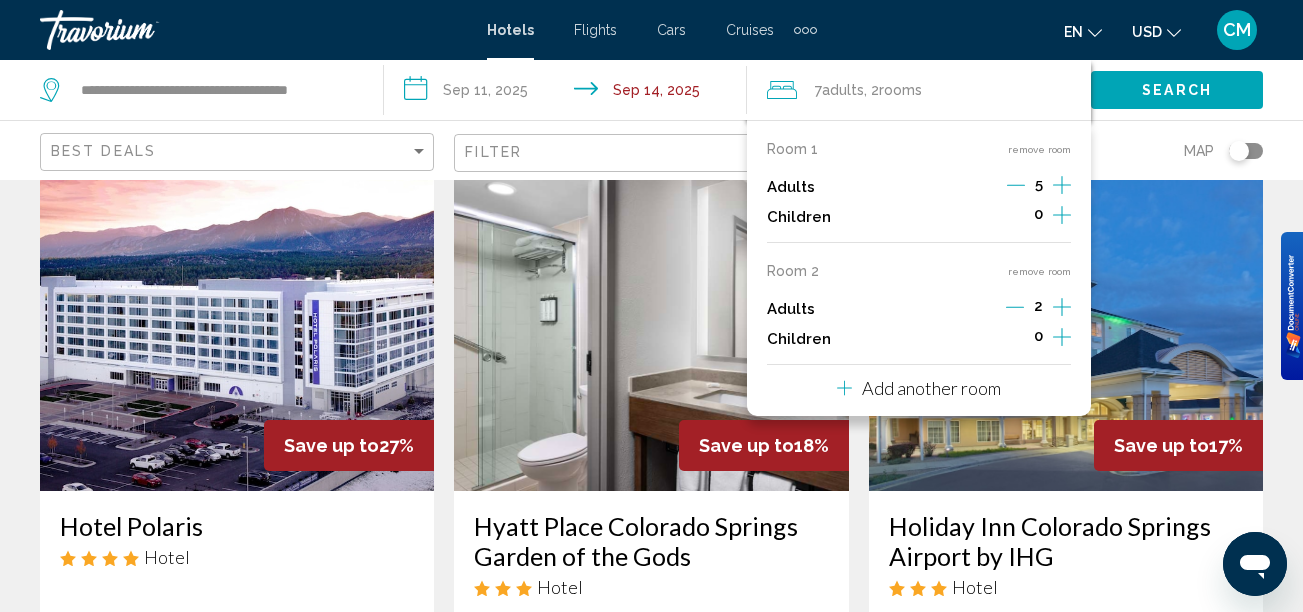 click 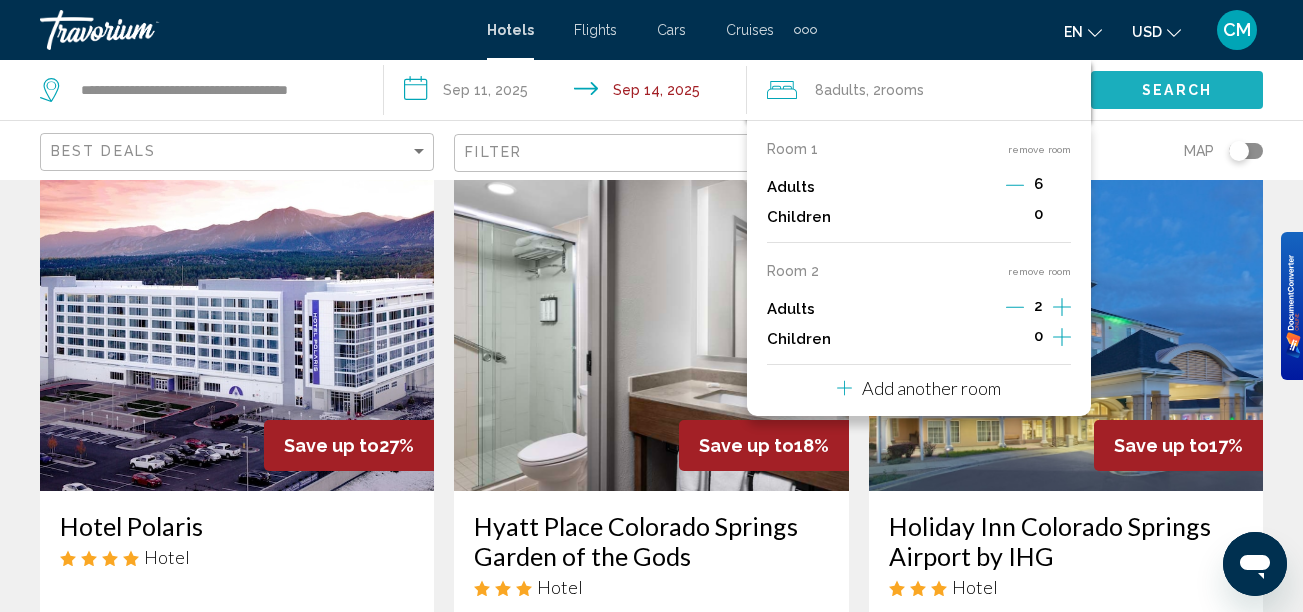 click on "Search" 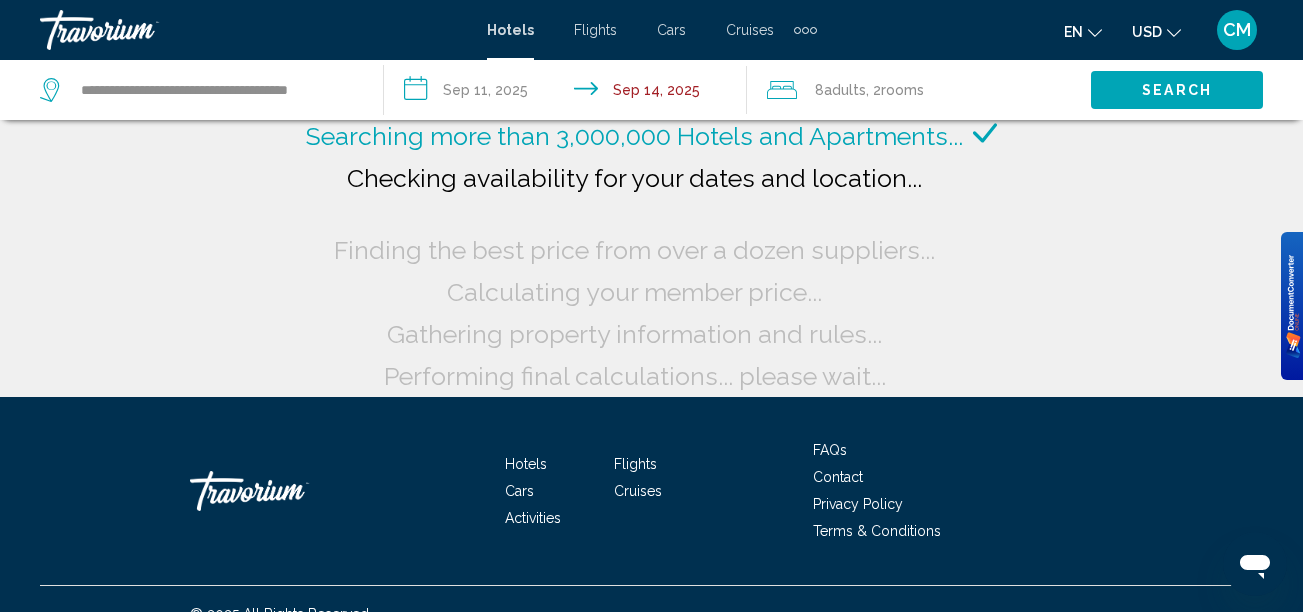 scroll, scrollTop: 0, scrollLeft: 0, axis: both 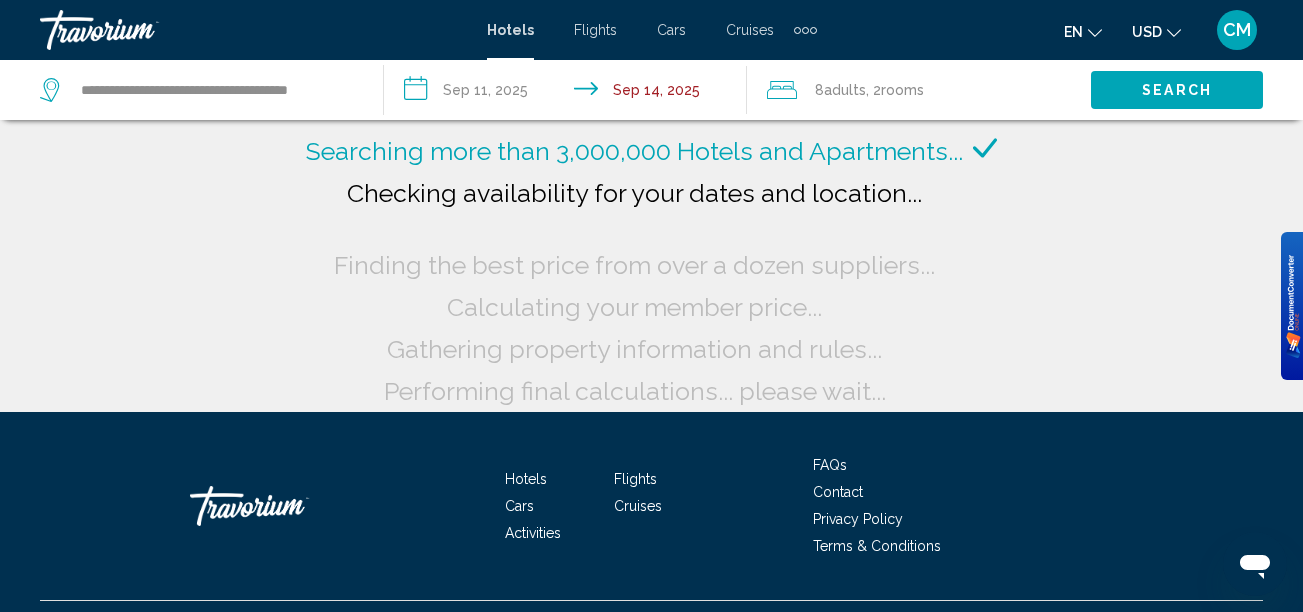 click on "rooms" 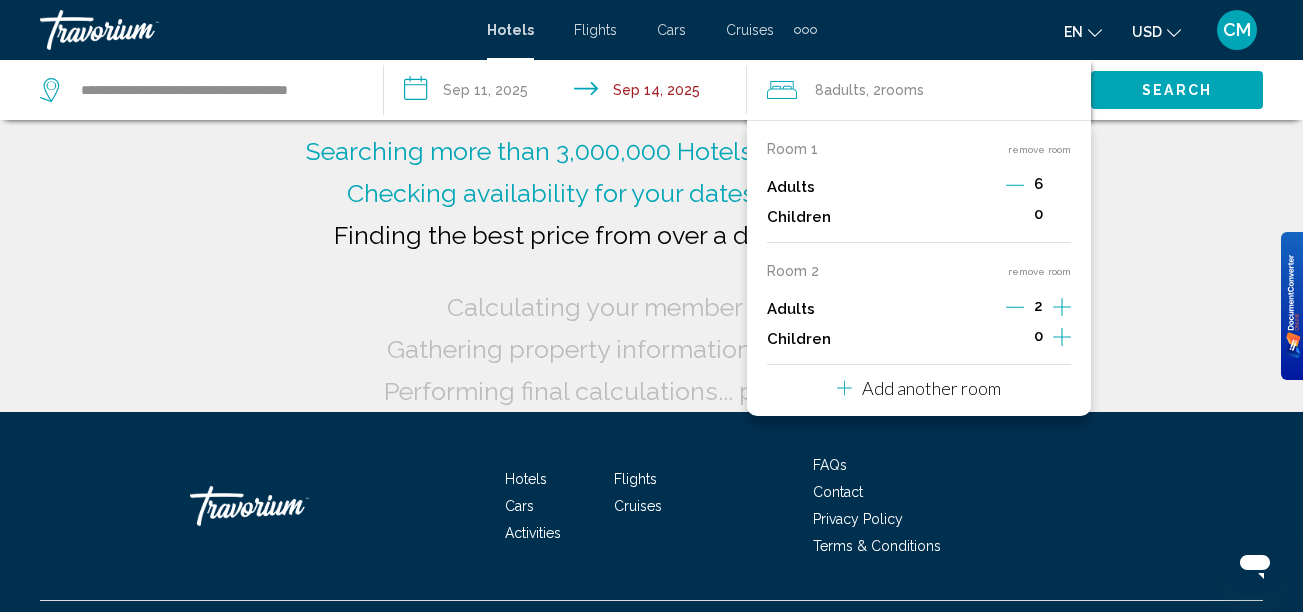 click 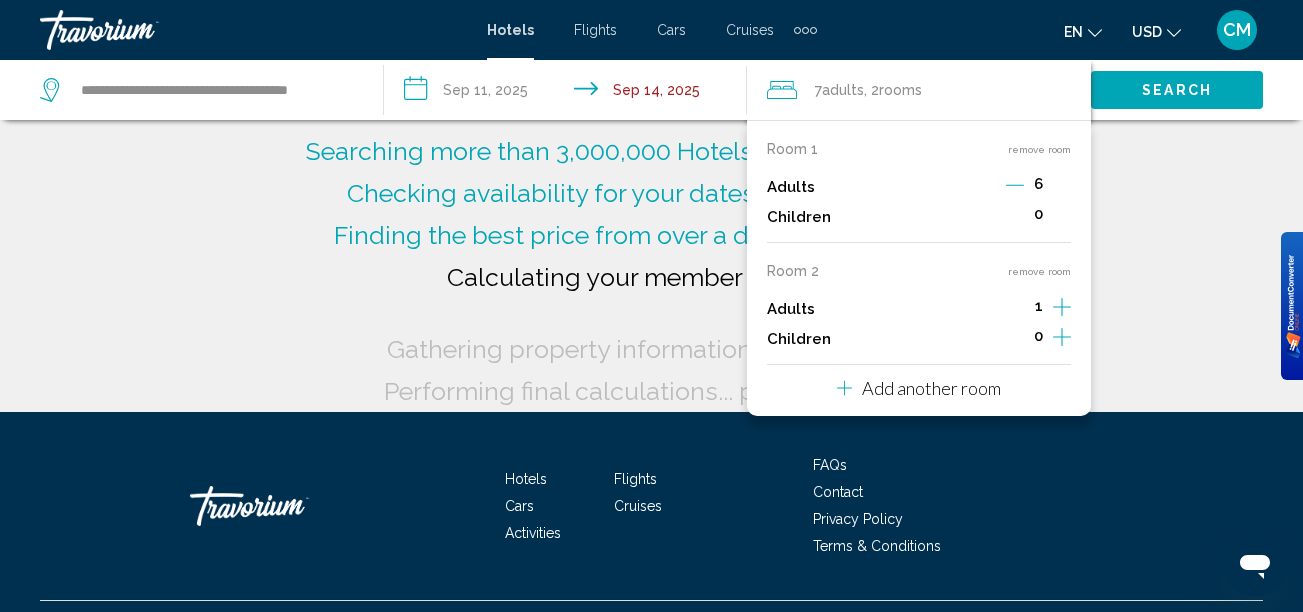 click 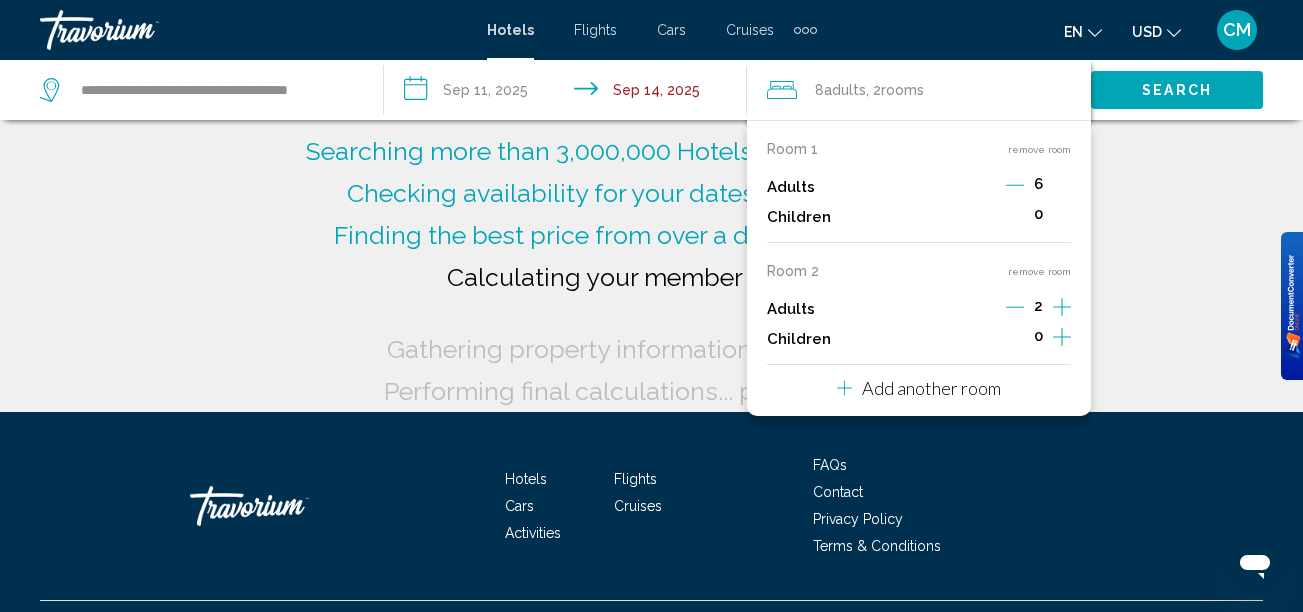 click 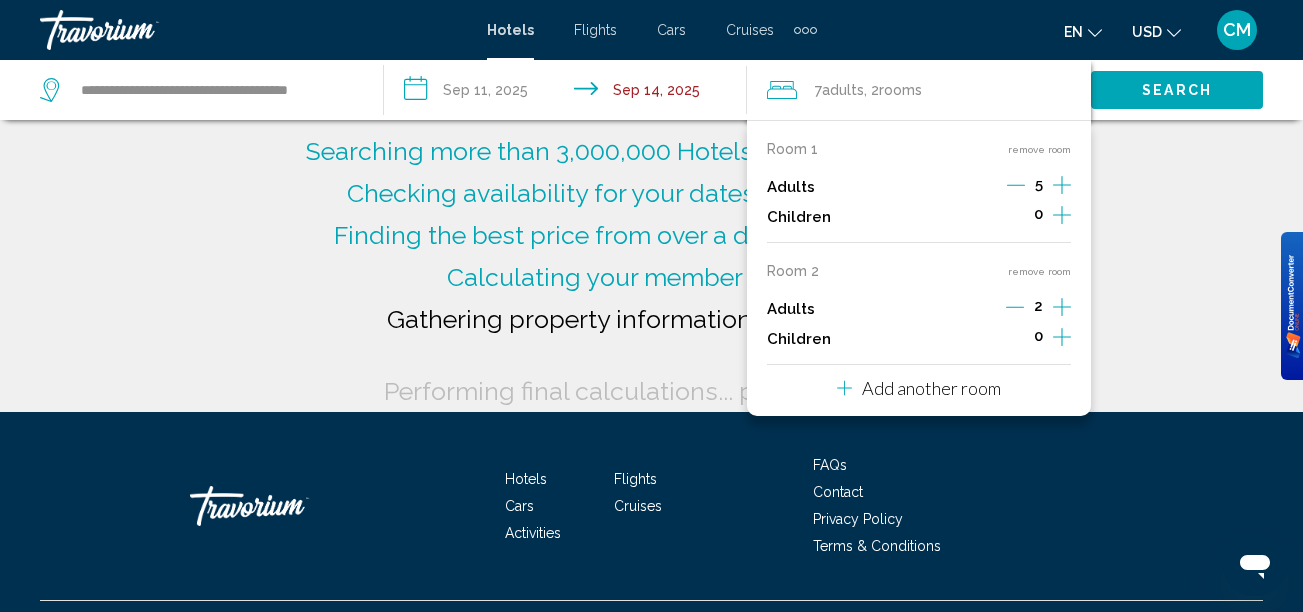 click 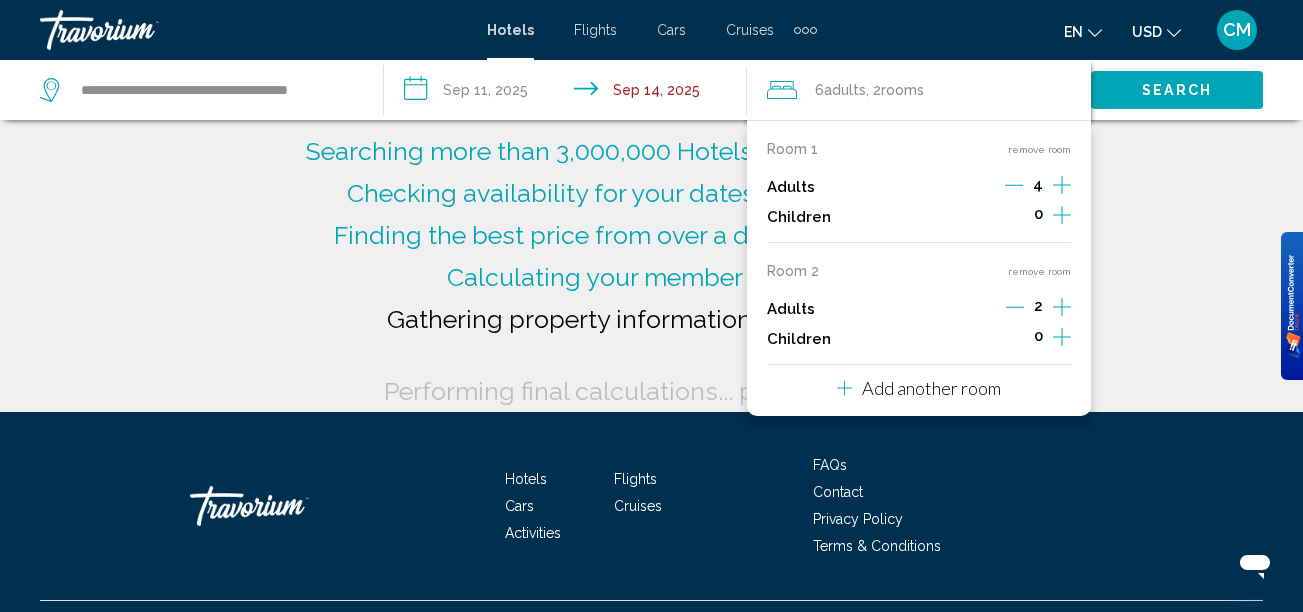 click on "**********" 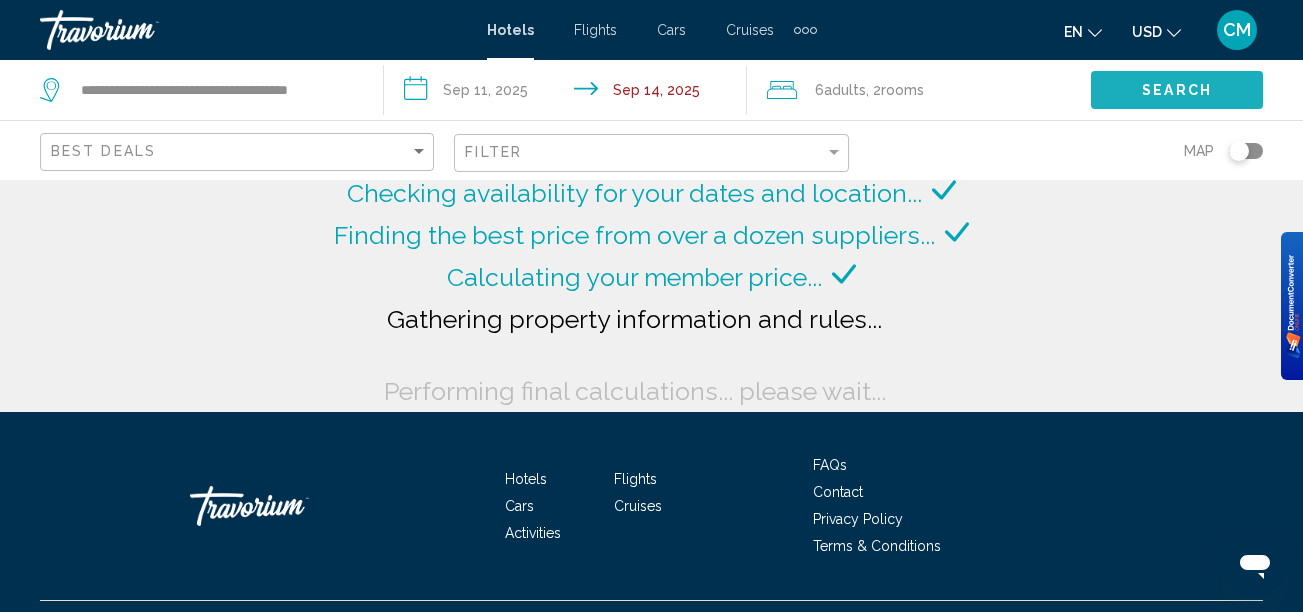 click on "Search" 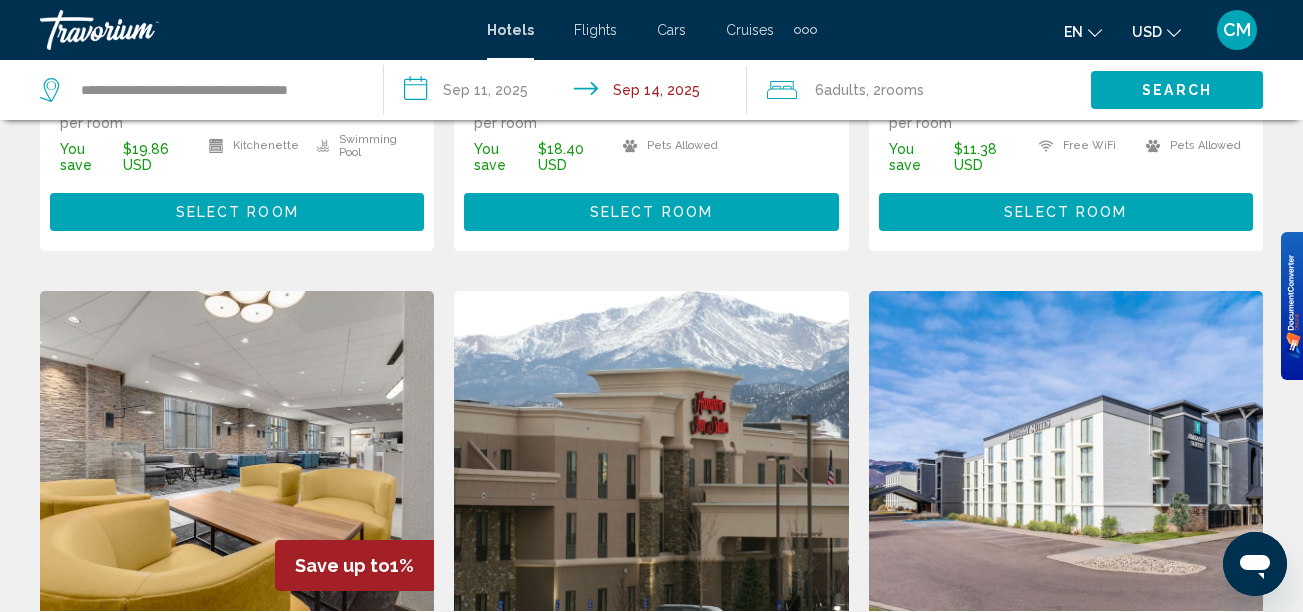 scroll, scrollTop: 1560, scrollLeft: 0, axis: vertical 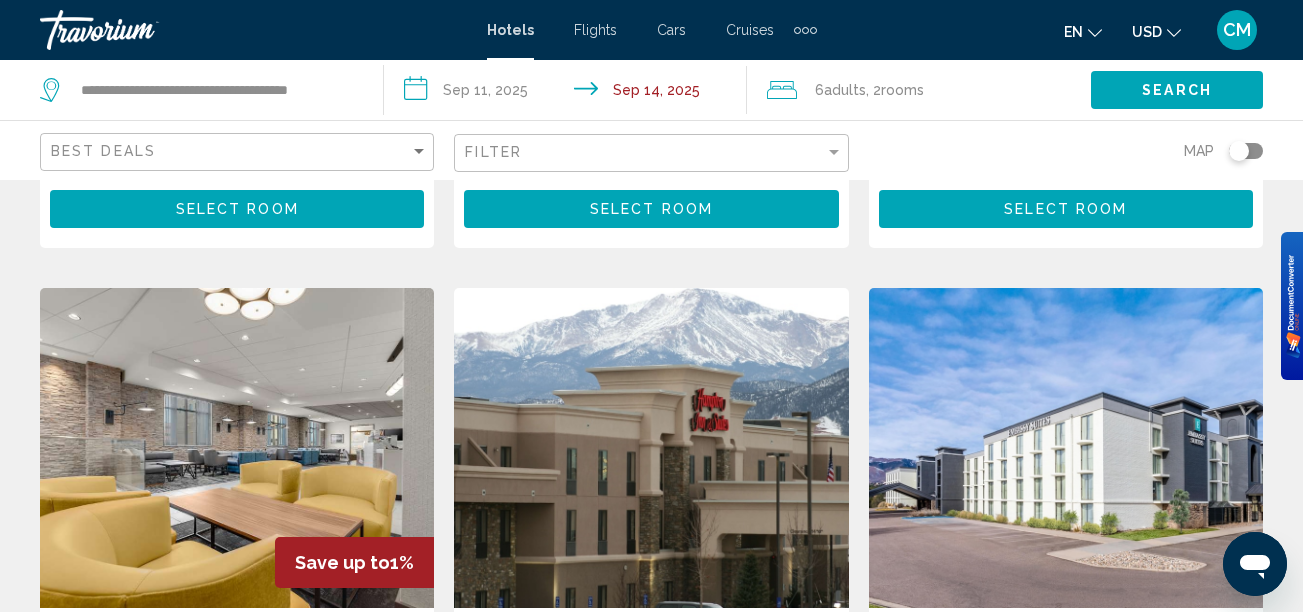 click on "rooms" 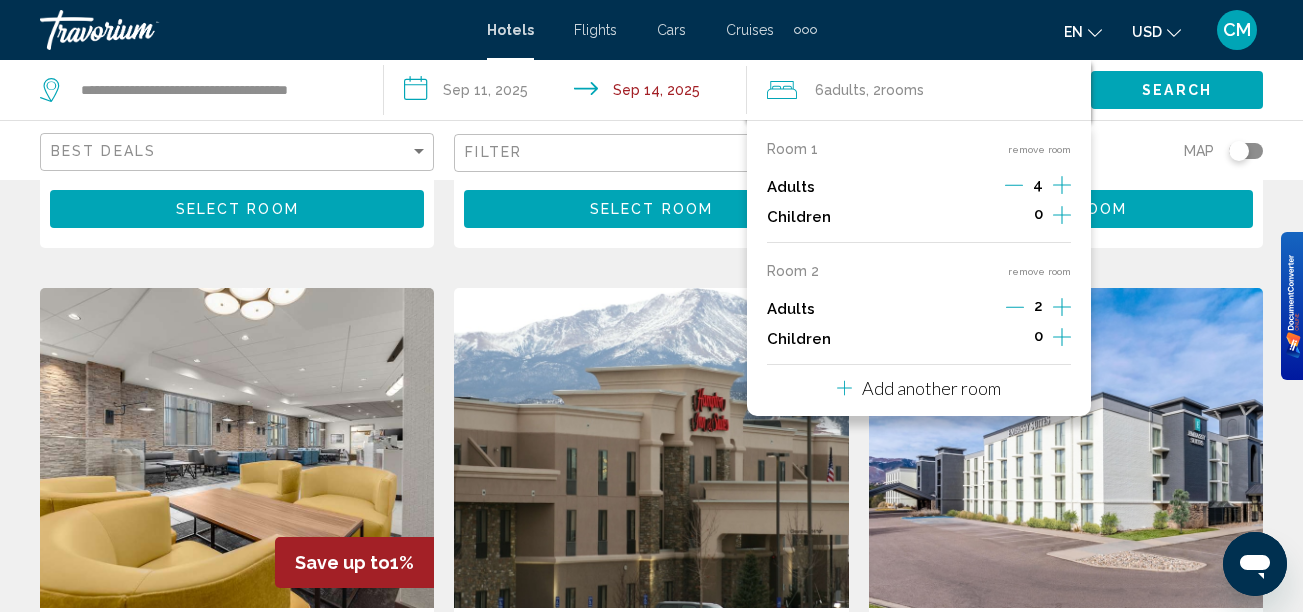 click 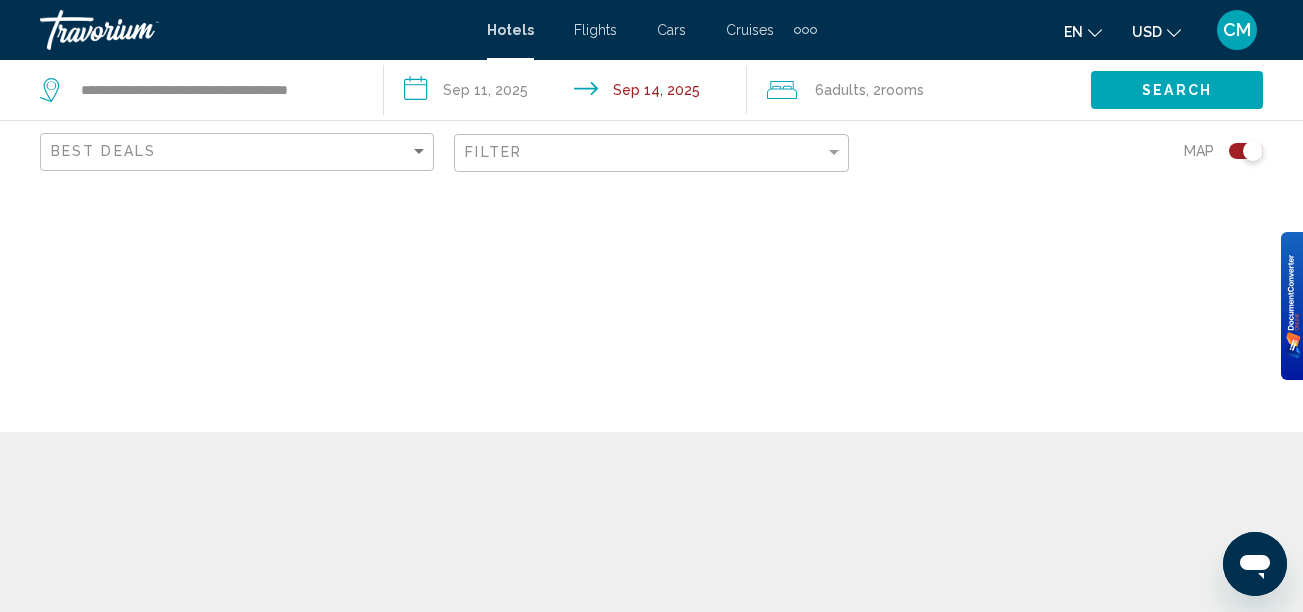 scroll, scrollTop: 0, scrollLeft: 0, axis: both 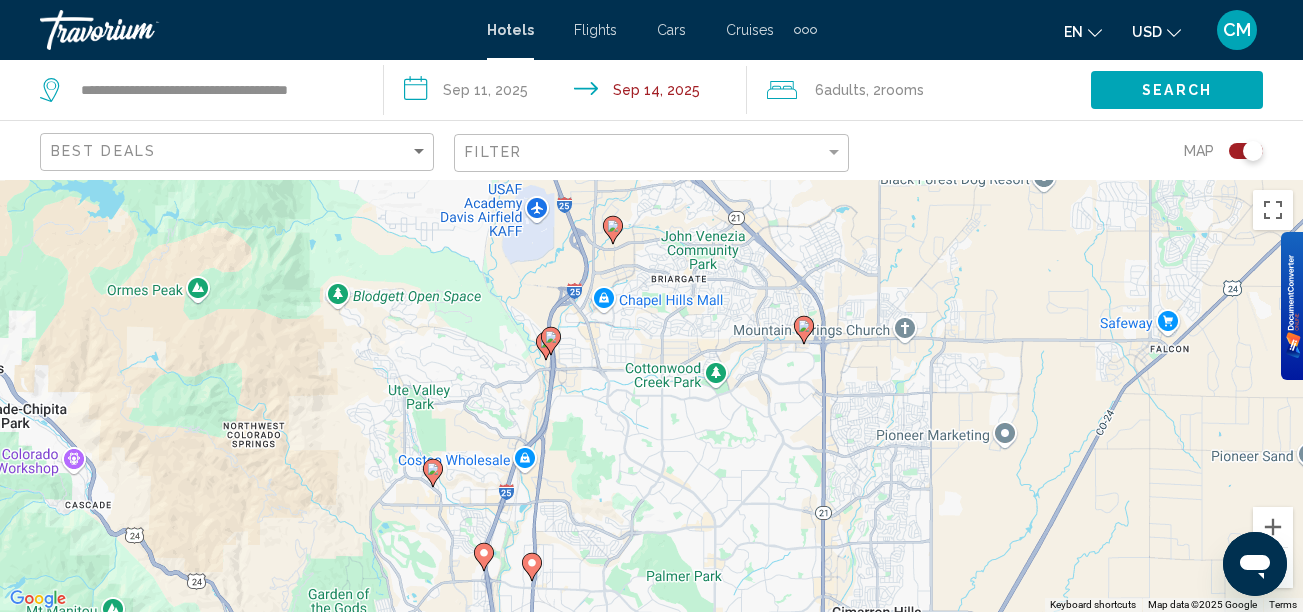 drag, startPoint x: 1100, startPoint y: 419, endPoint x: 721, endPoint y: 386, distance: 380.43396 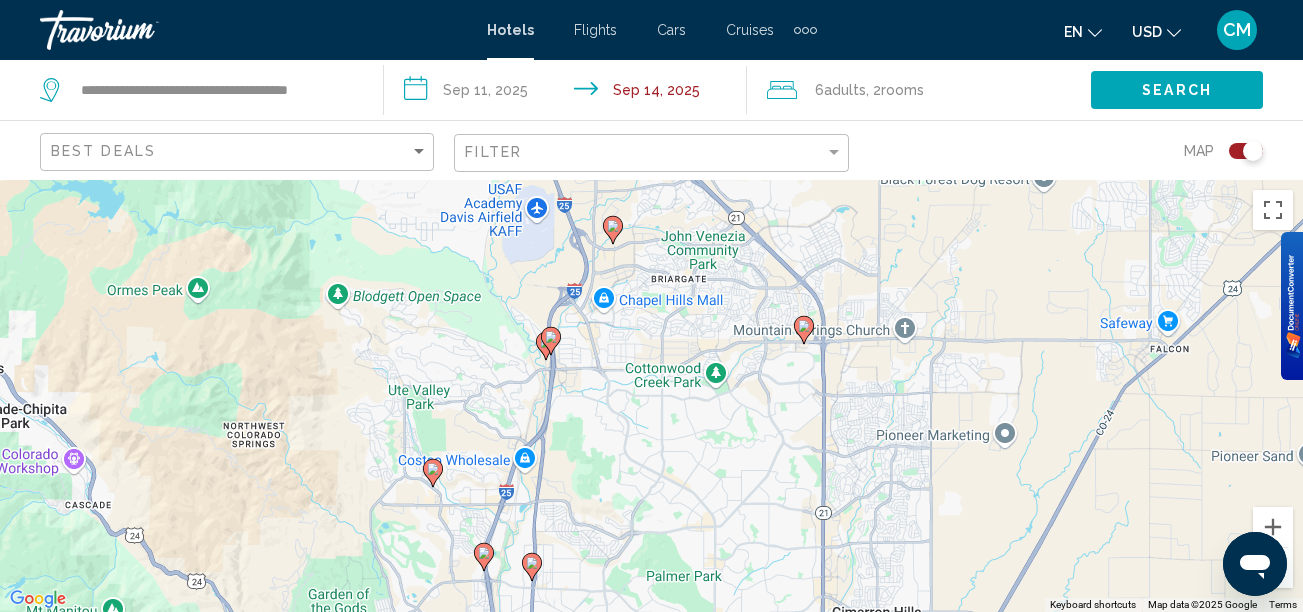click on "To activate drag with keyboard, press Alt + Enter. Once in keyboard drag state, use the arrow keys to move the marker. To complete the drag, press the Enter key. To cancel, press Escape." at bounding box center (651, 396) 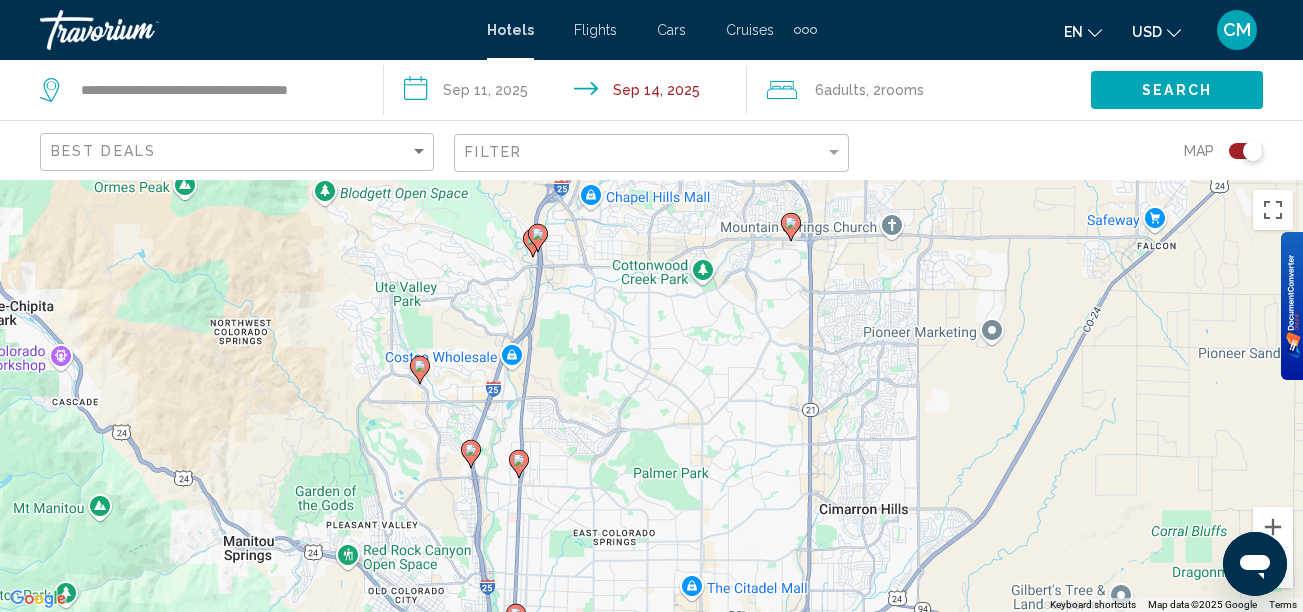 drag, startPoint x: 758, startPoint y: 385, endPoint x: 755, endPoint y: 276, distance: 109.041275 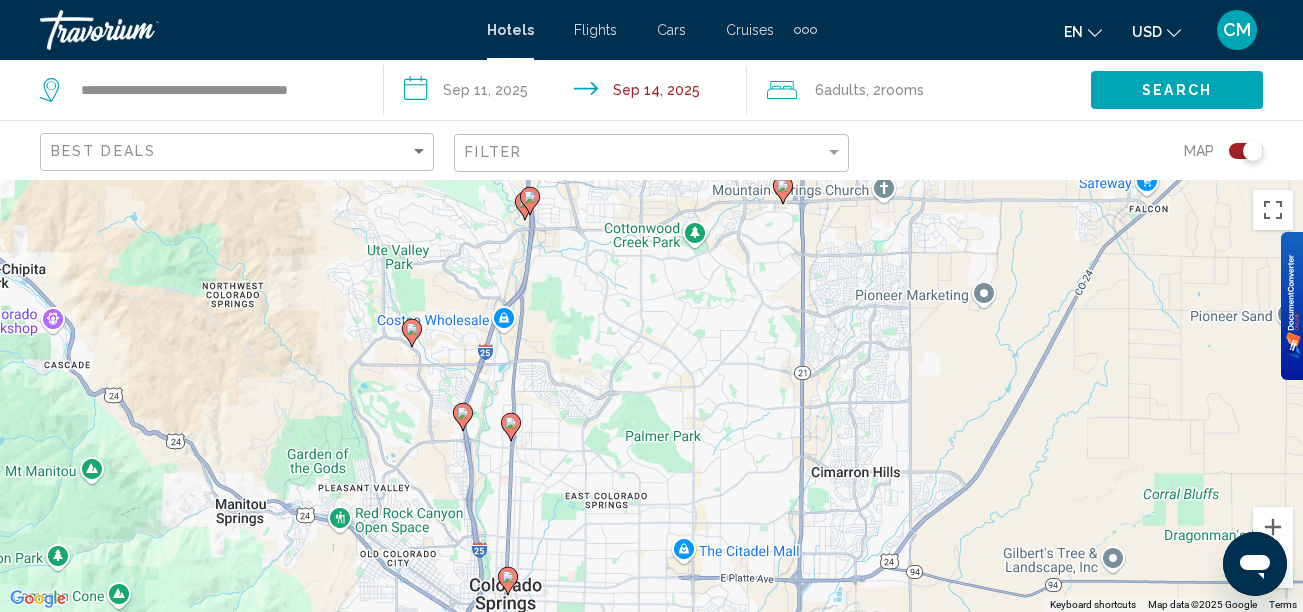 drag, startPoint x: 755, startPoint y: 276, endPoint x: 743, endPoint y: 199, distance: 77.92946 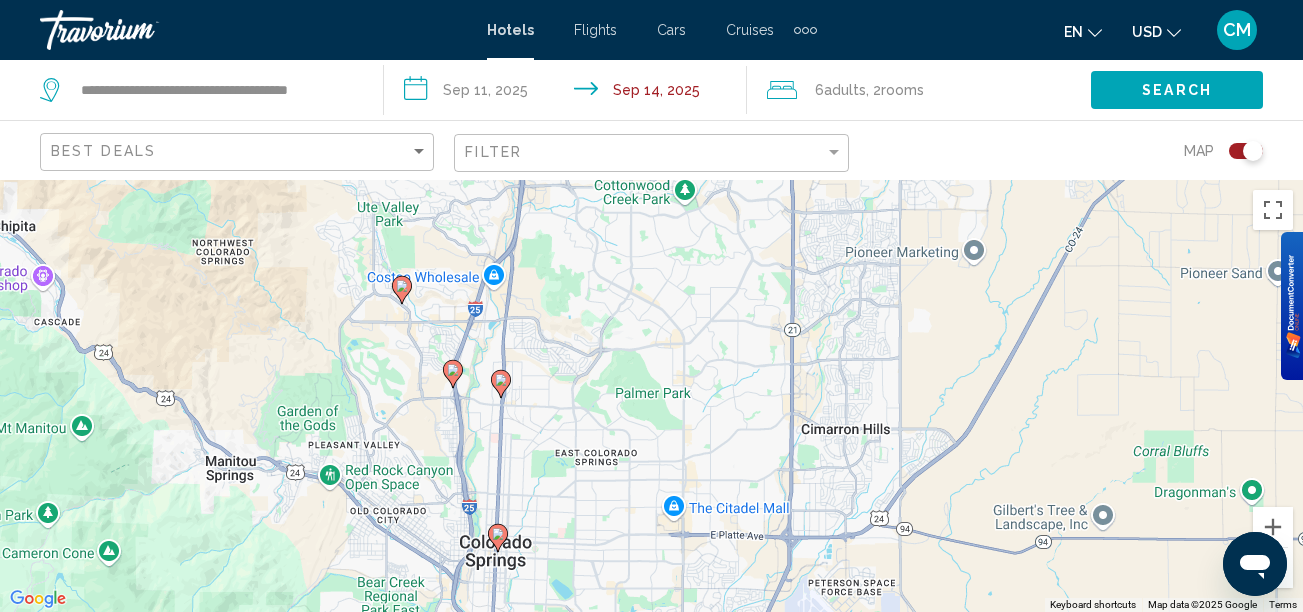 click on "6  Adult Adults , 2  Room rooms" 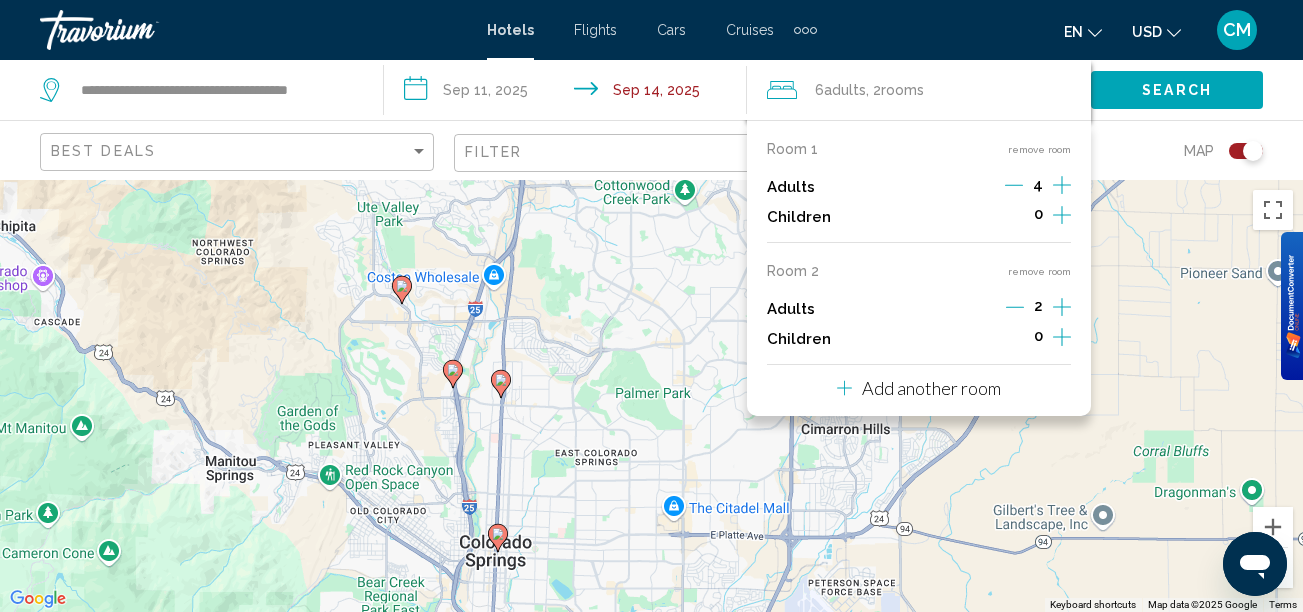 click 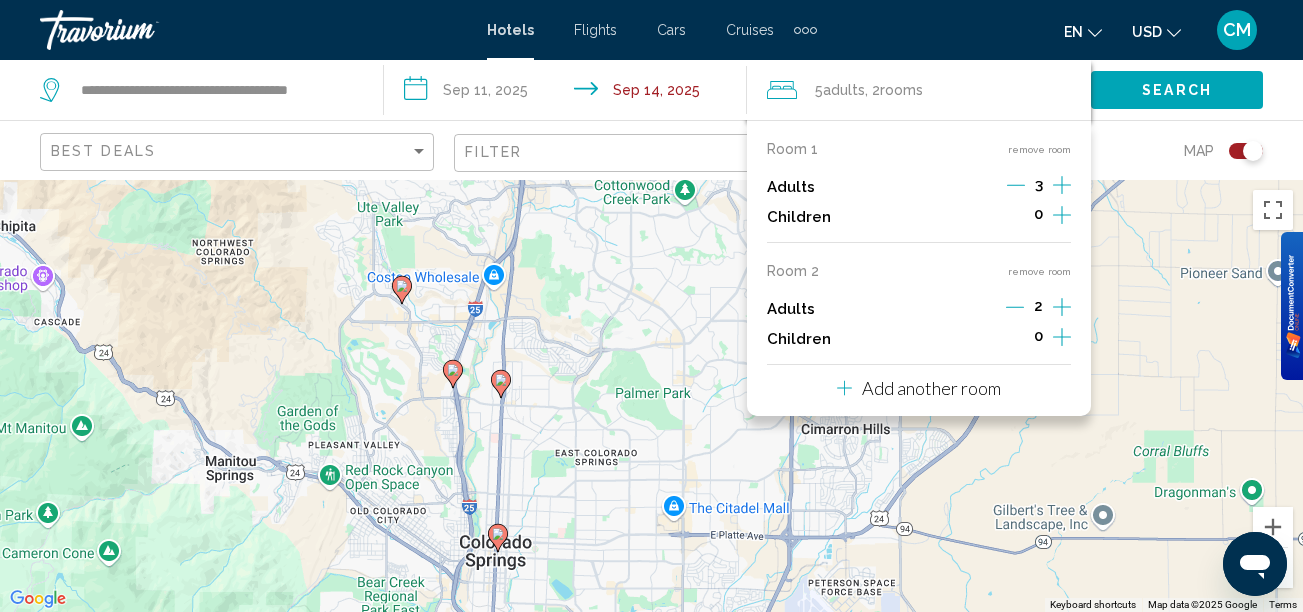 click 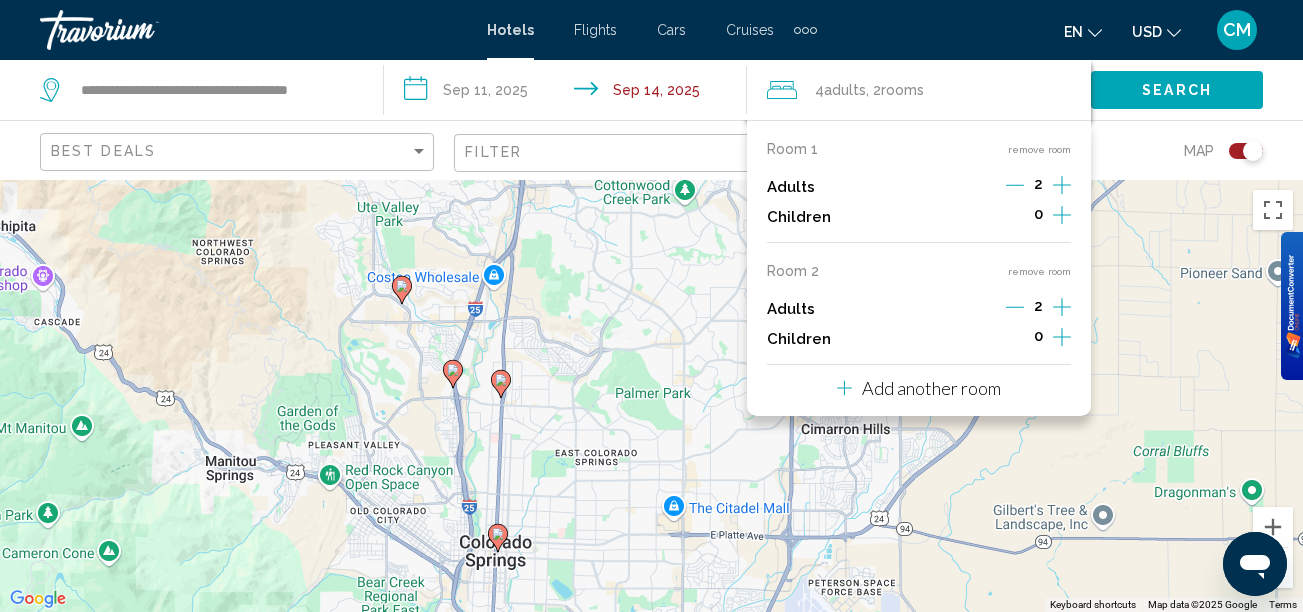 click 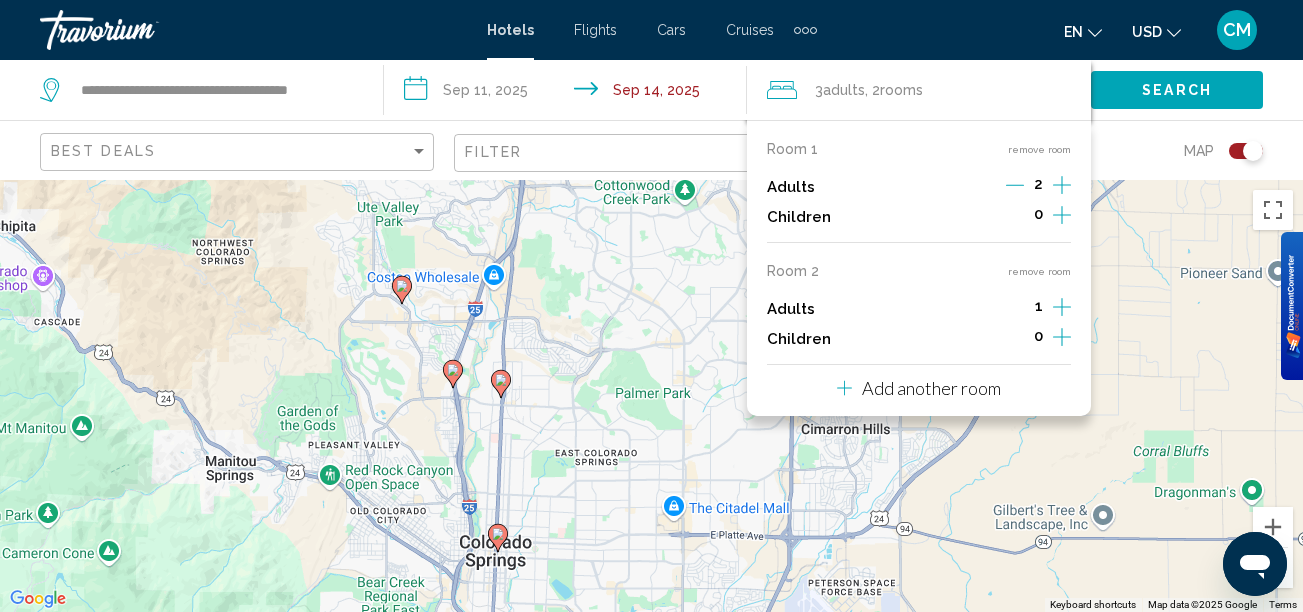 click 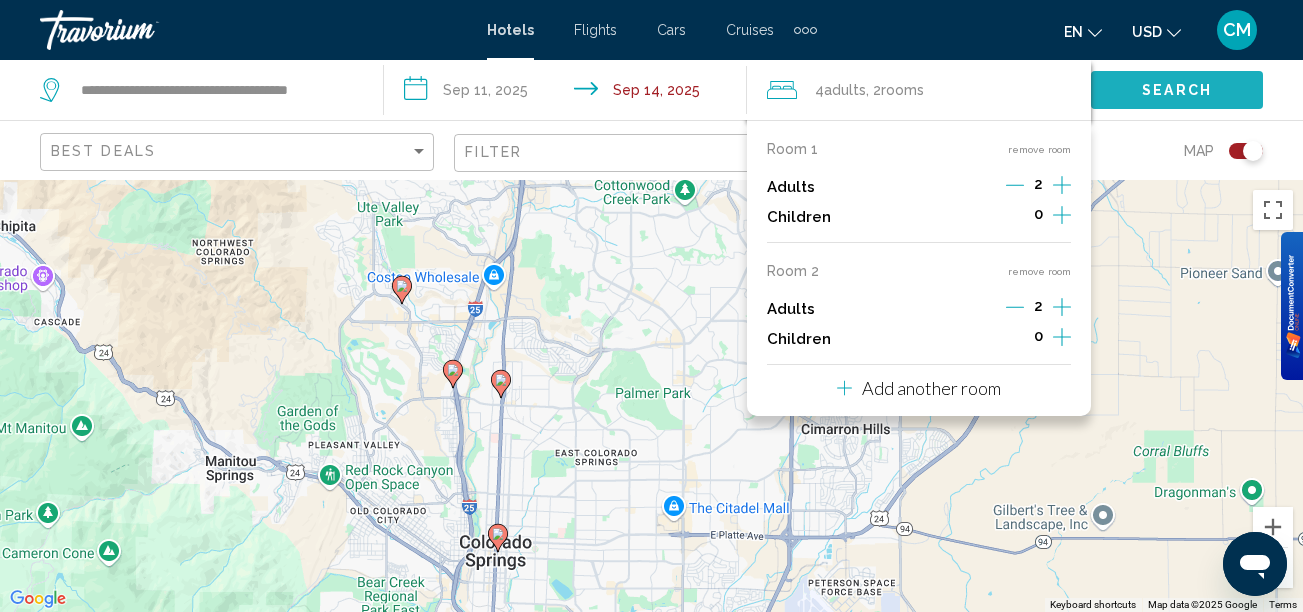 click on "Search" 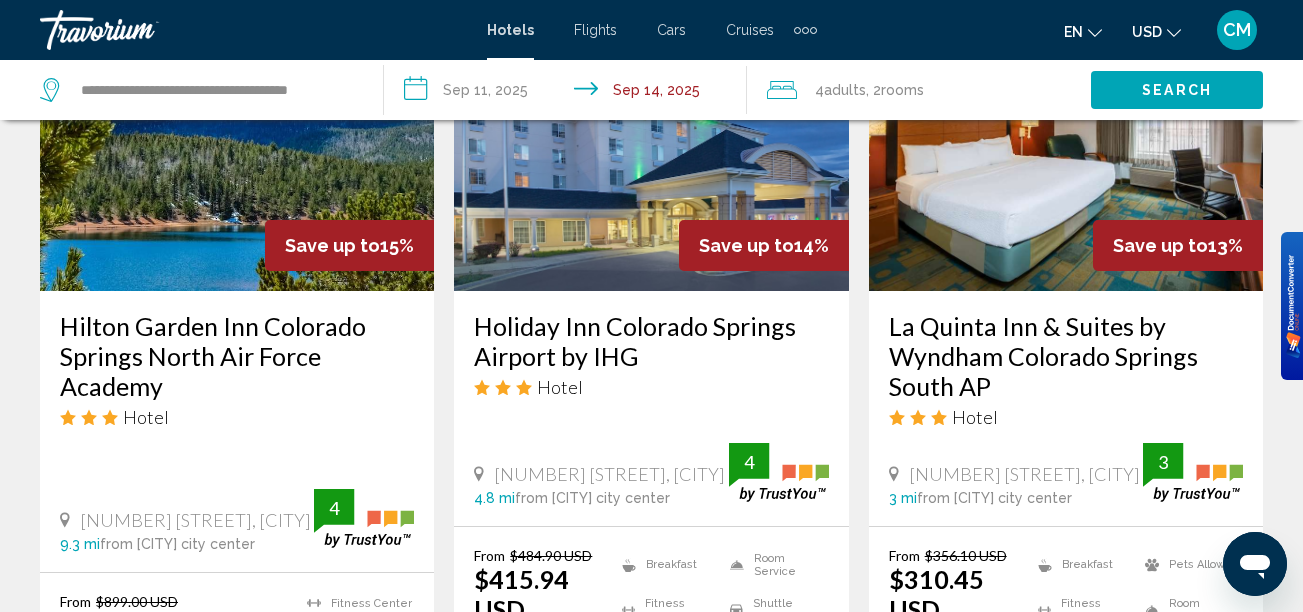 scroll, scrollTop: 1075, scrollLeft: 0, axis: vertical 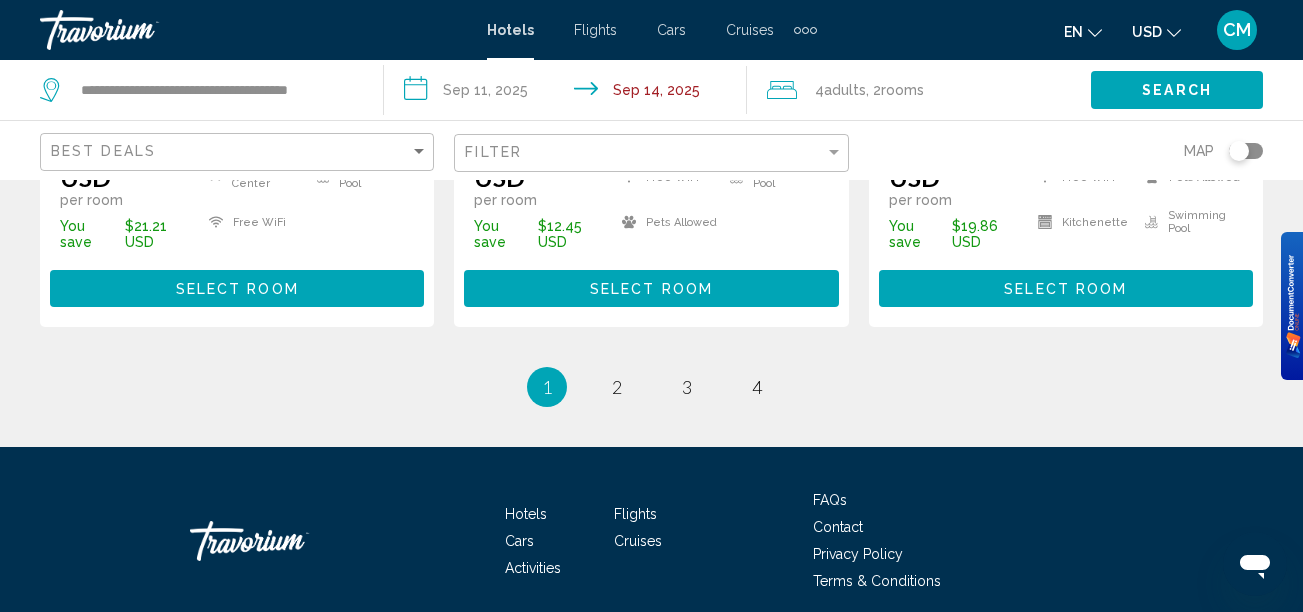 click 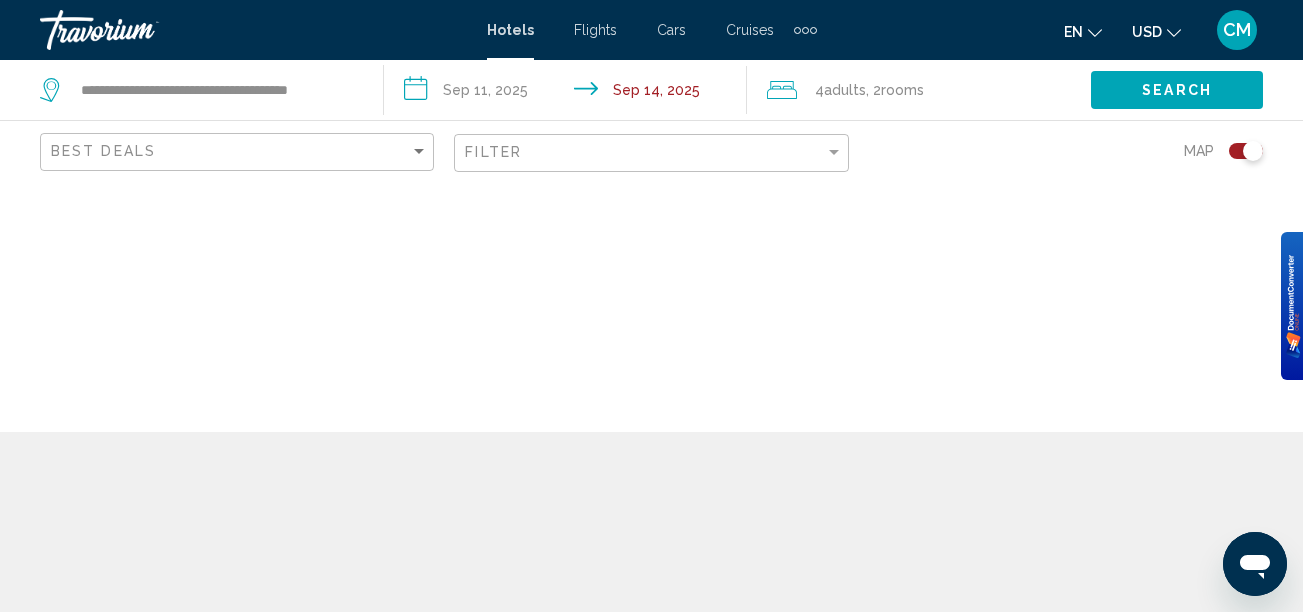 scroll, scrollTop: 0, scrollLeft: 0, axis: both 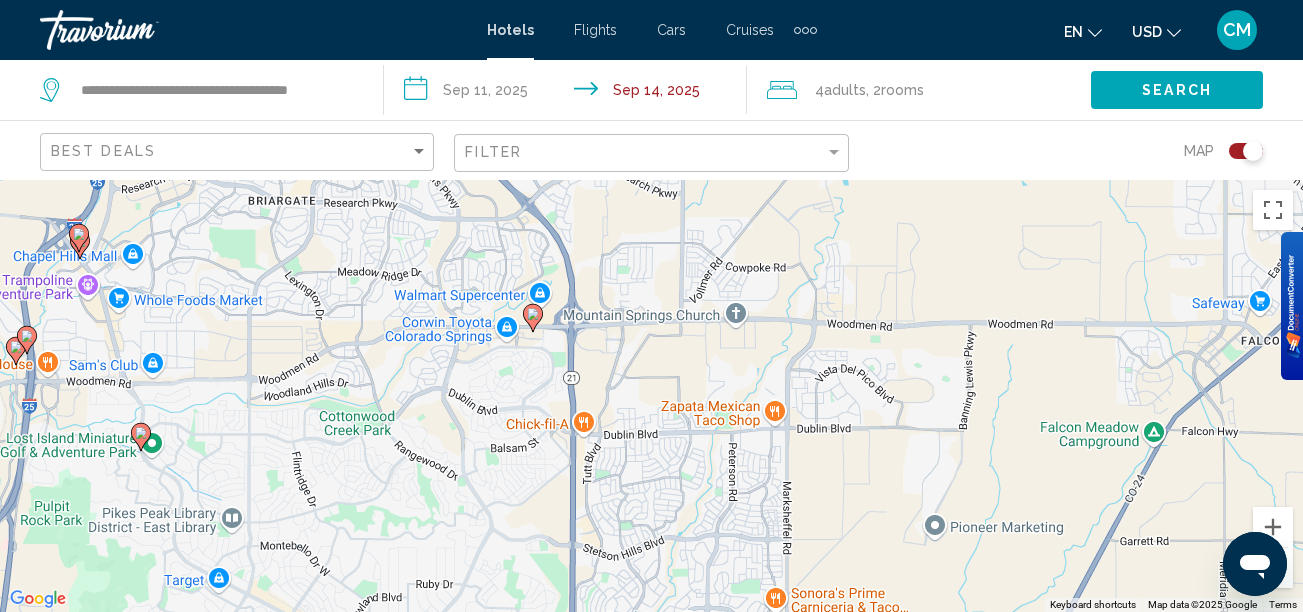 drag, startPoint x: 459, startPoint y: 447, endPoint x: 450, endPoint y: 316, distance: 131.30879 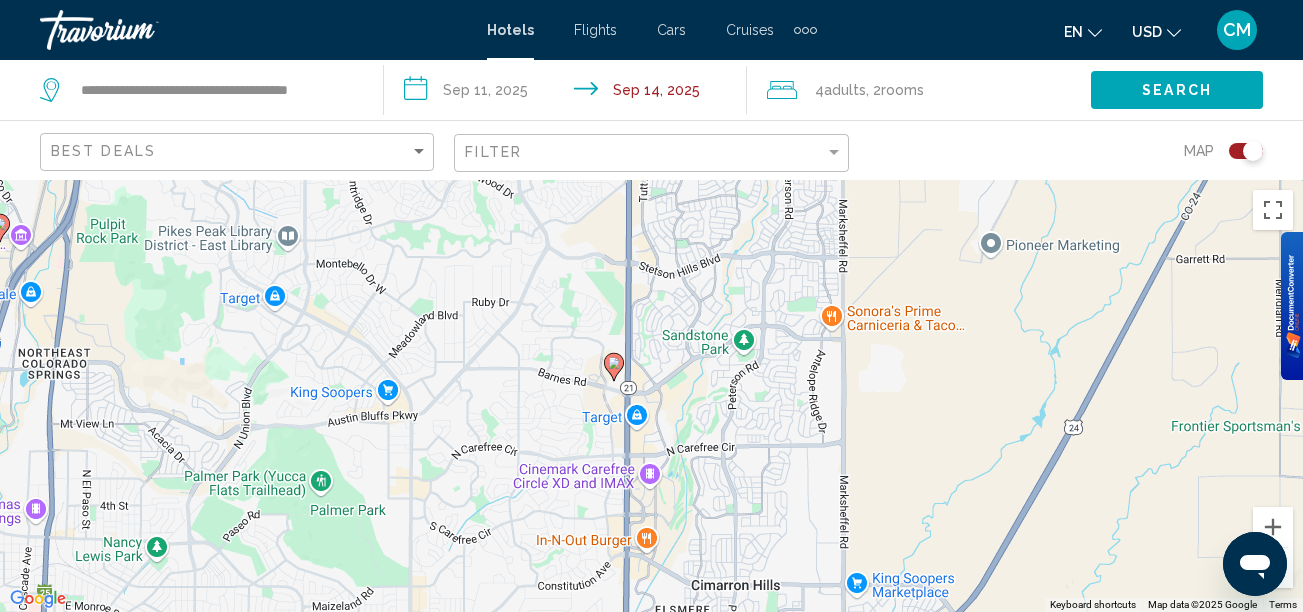 drag, startPoint x: 508, startPoint y: 425, endPoint x: 566, endPoint y: 140, distance: 290.8419 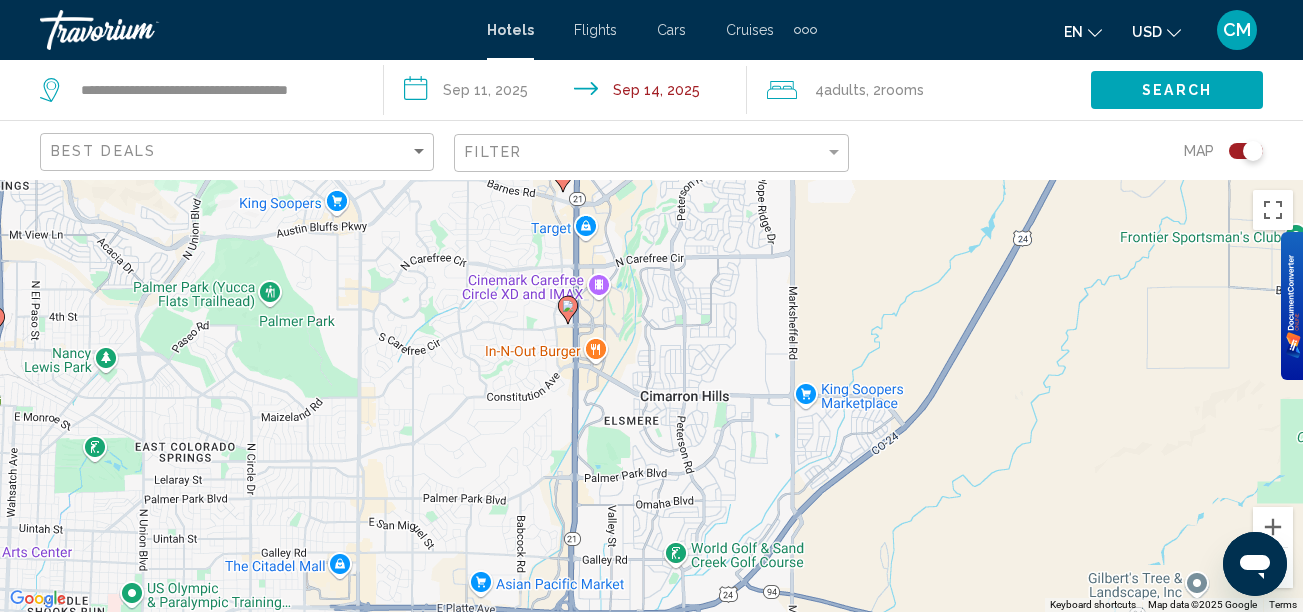 drag, startPoint x: 572, startPoint y: 451, endPoint x: 517, endPoint y: 261, distance: 197.8004 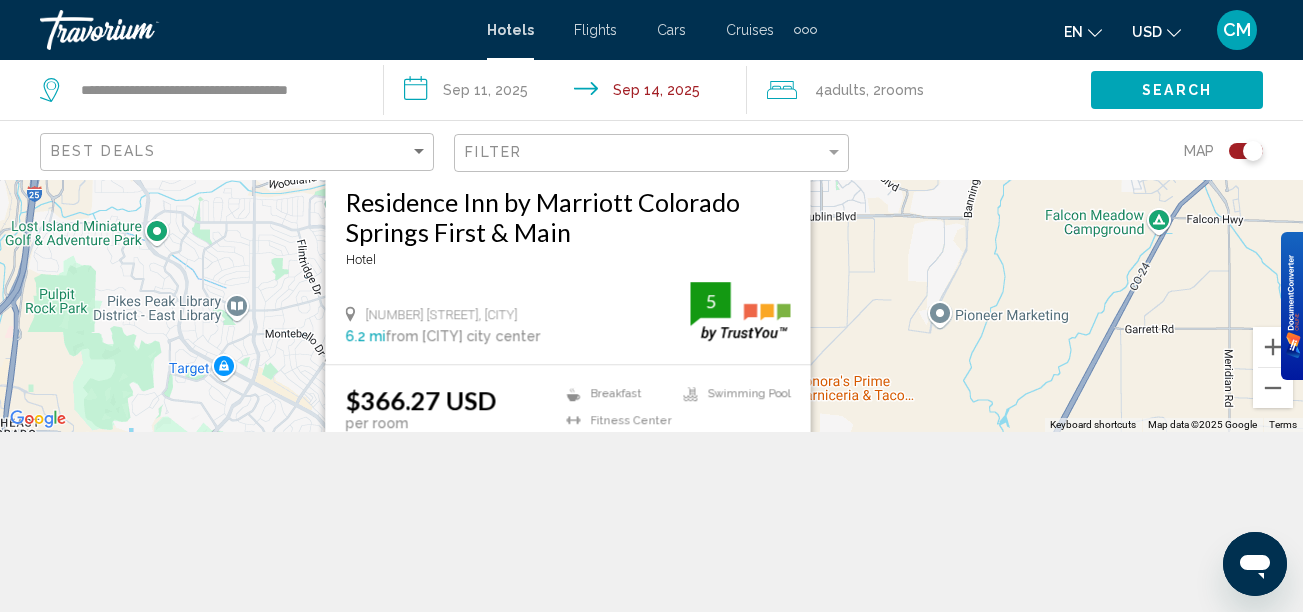 scroll, scrollTop: 0, scrollLeft: 0, axis: both 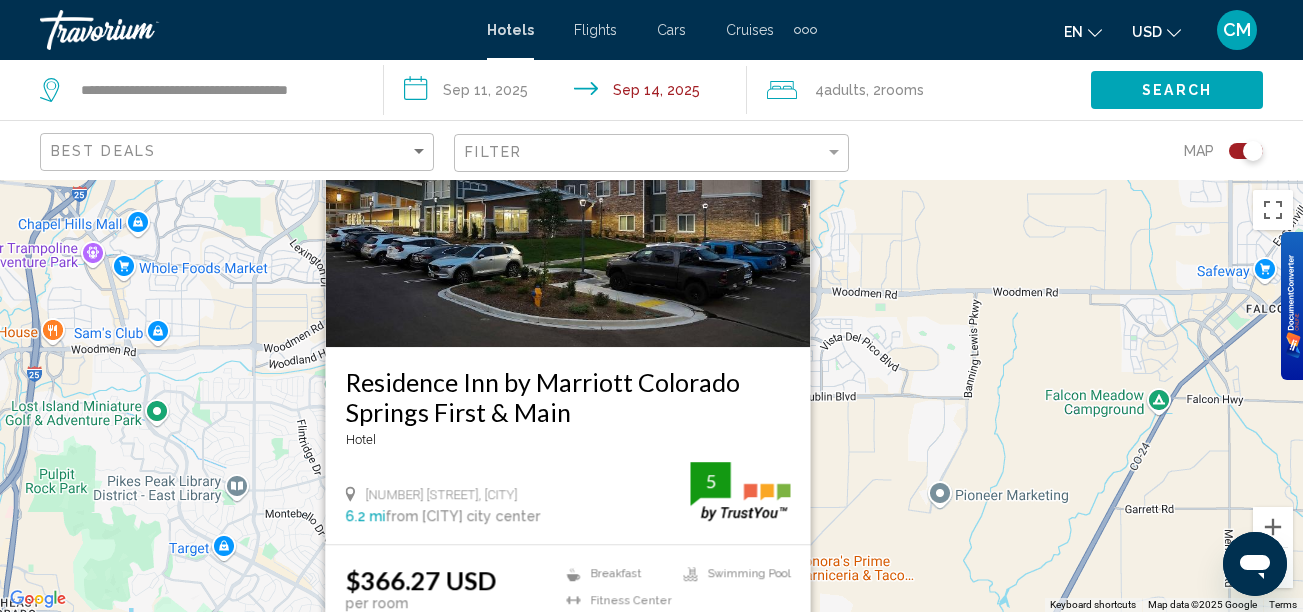 click at bounding box center [567, 187] 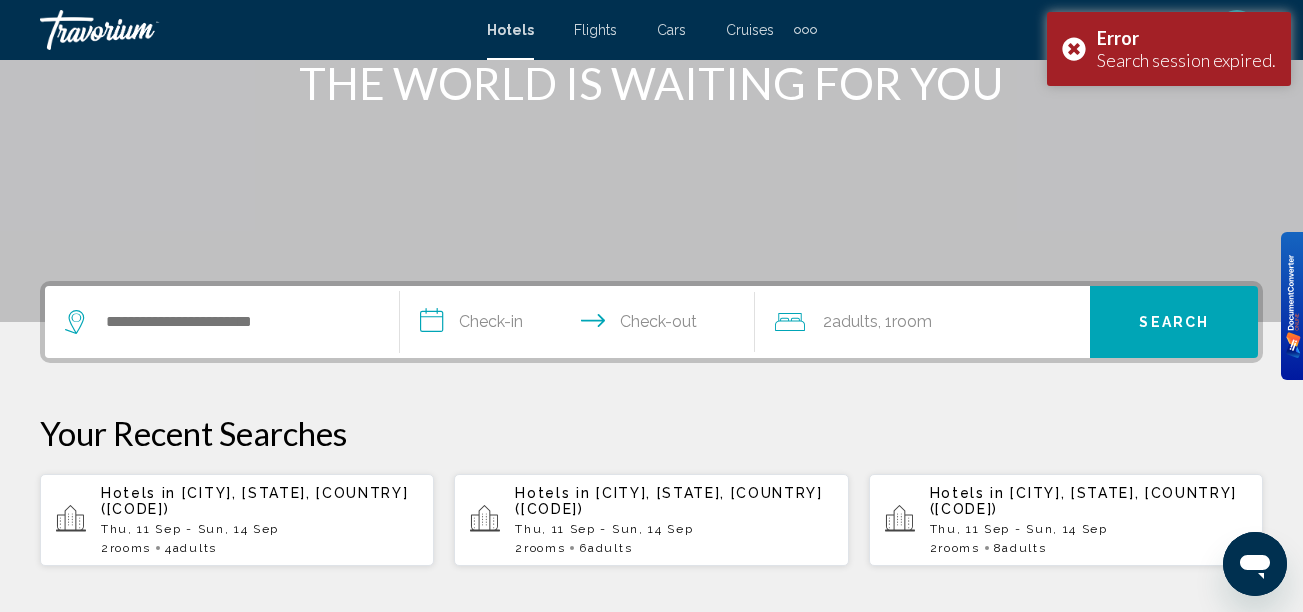 scroll, scrollTop: 141, scrollLeft: 0, axis: vertical 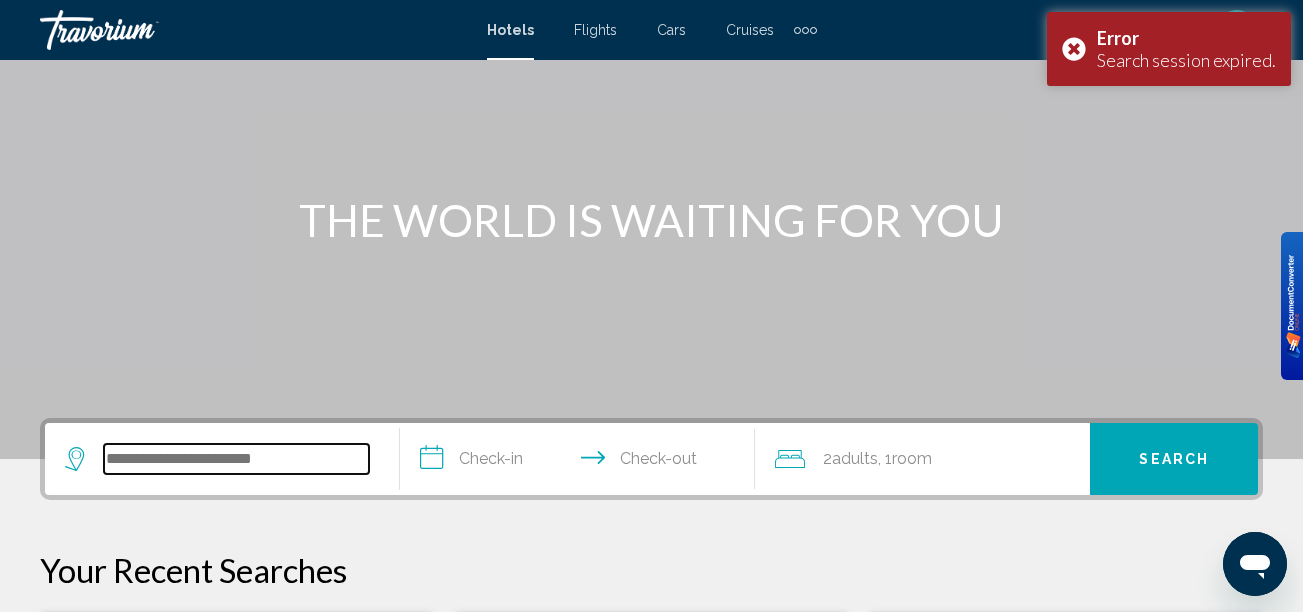 click at bounding box center [236, 459] 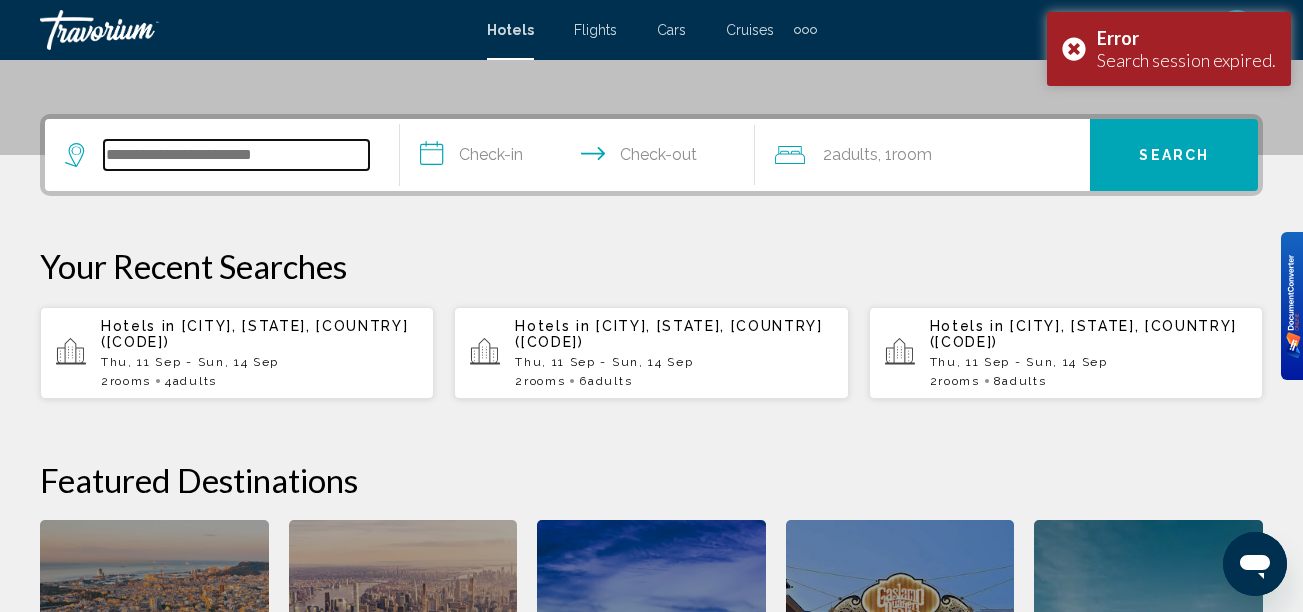 scroll, scrollTop: 494, scrollLeft: 0, axis: vertical 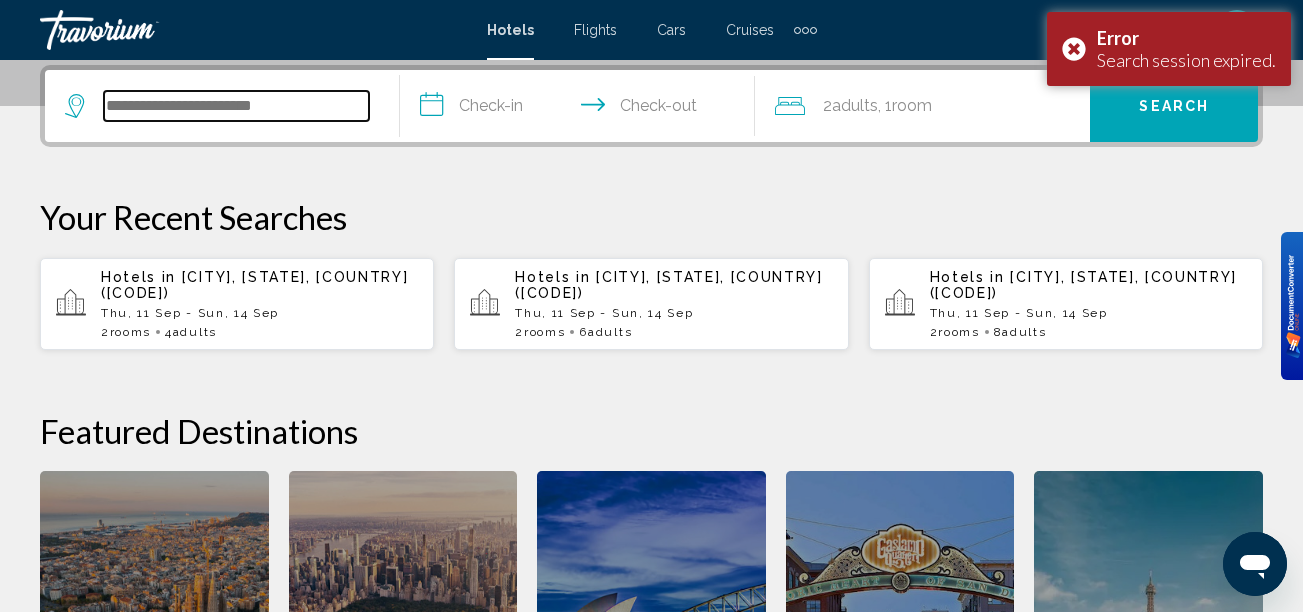 click at bounding box center [236, 106] 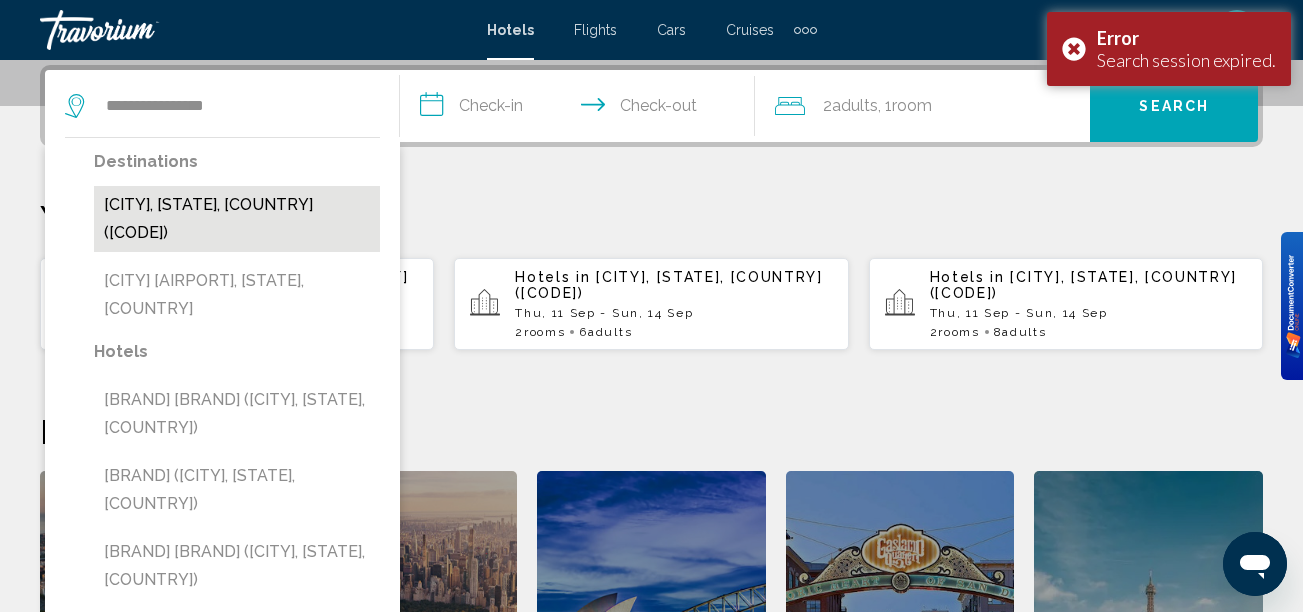 click on "[CITY], [STATE], [COUNTRY] ([CODE])" at bounding box center (237, 219) 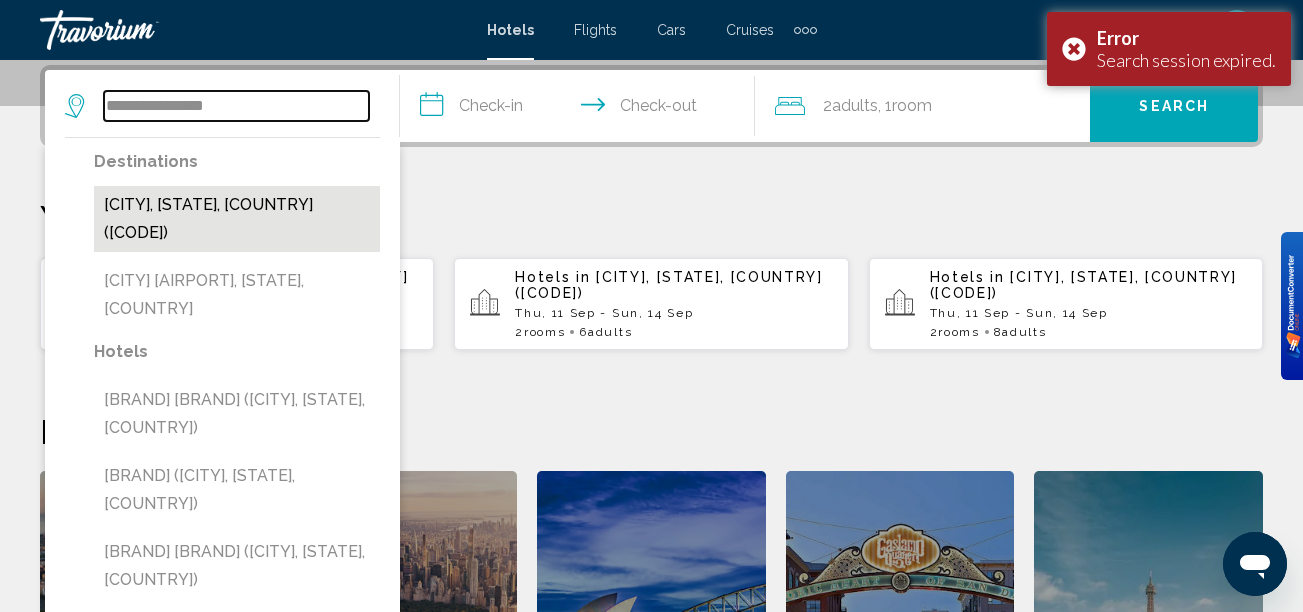 type on "**********" 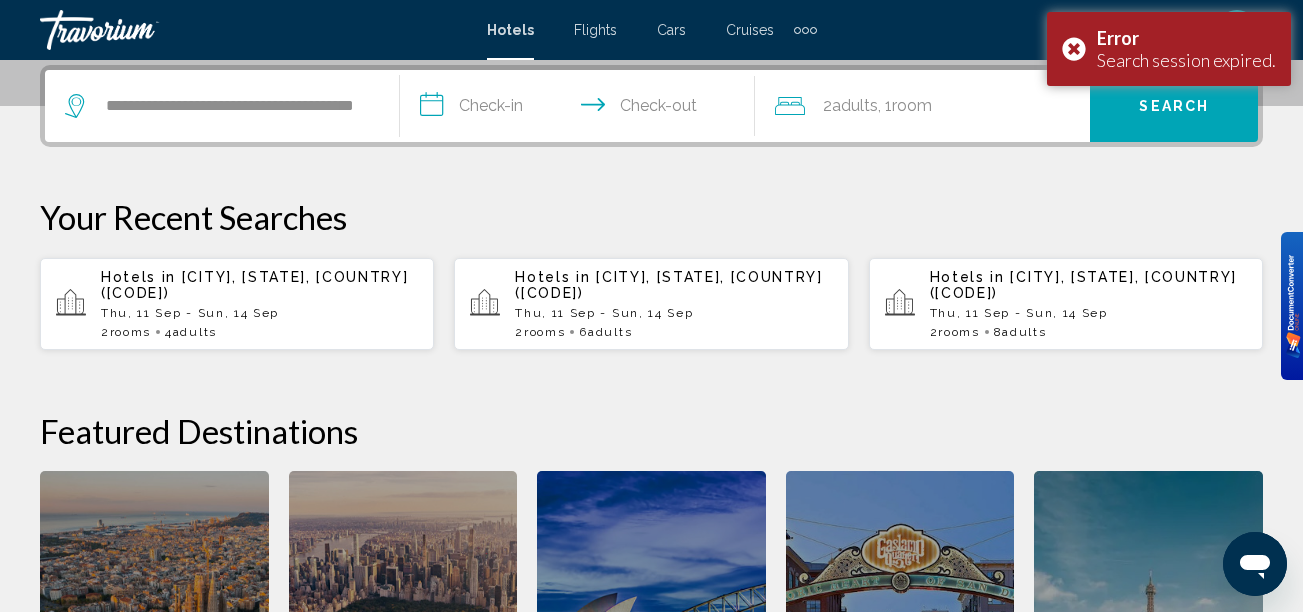 click on "**********" at bounding box center (581, 109) 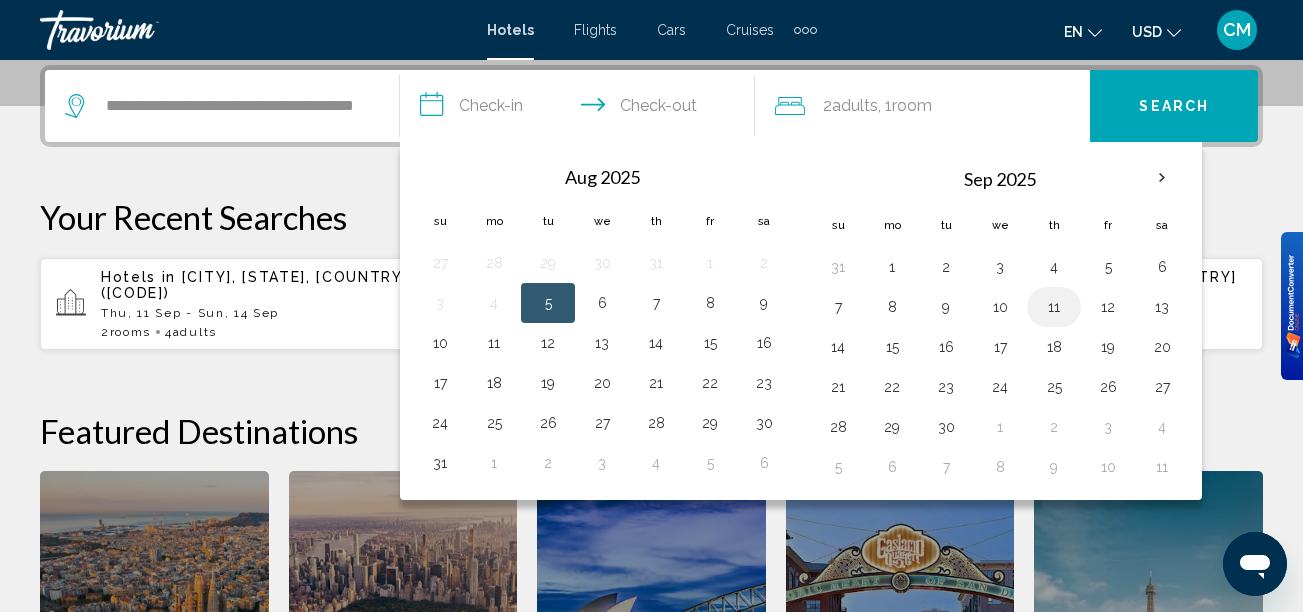 click on "11" at bounding box center (1054, 307) 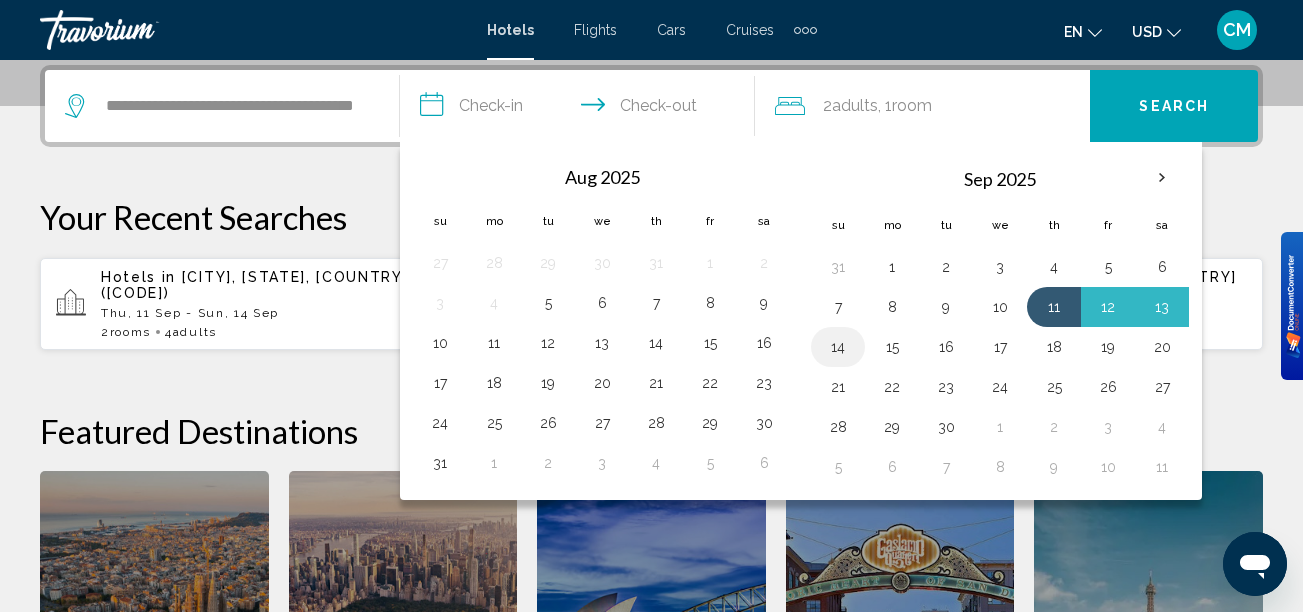 click on "14" at bounding box center [838, 347] 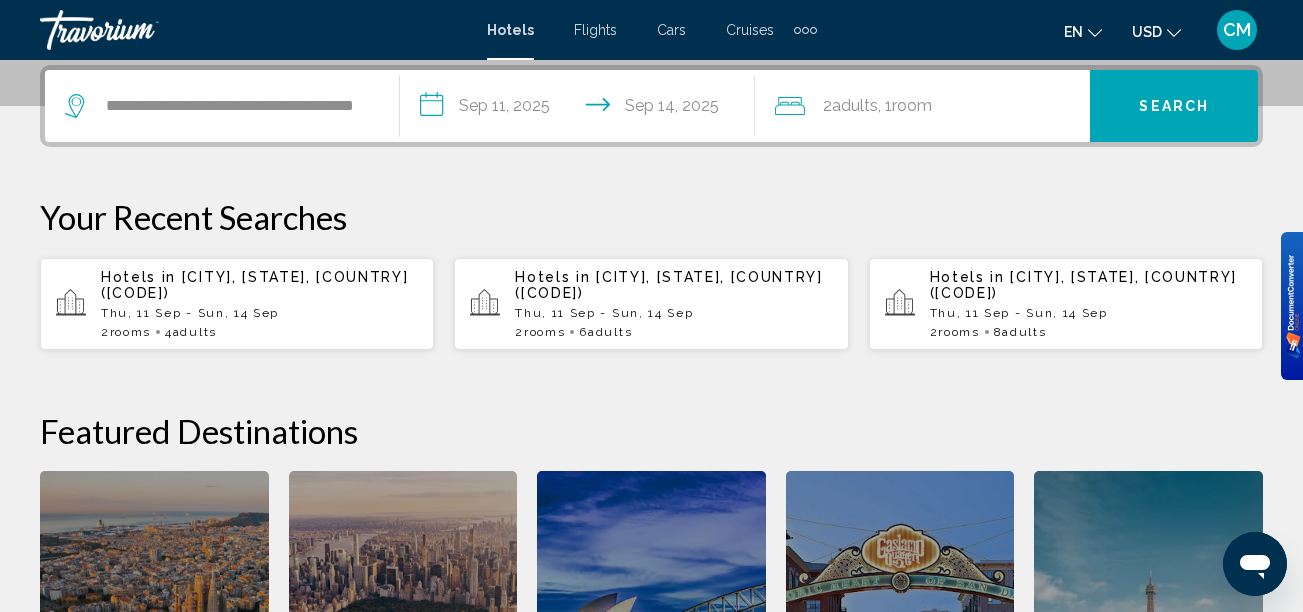 click on "2  Adult Adults , 1  Room rooms" 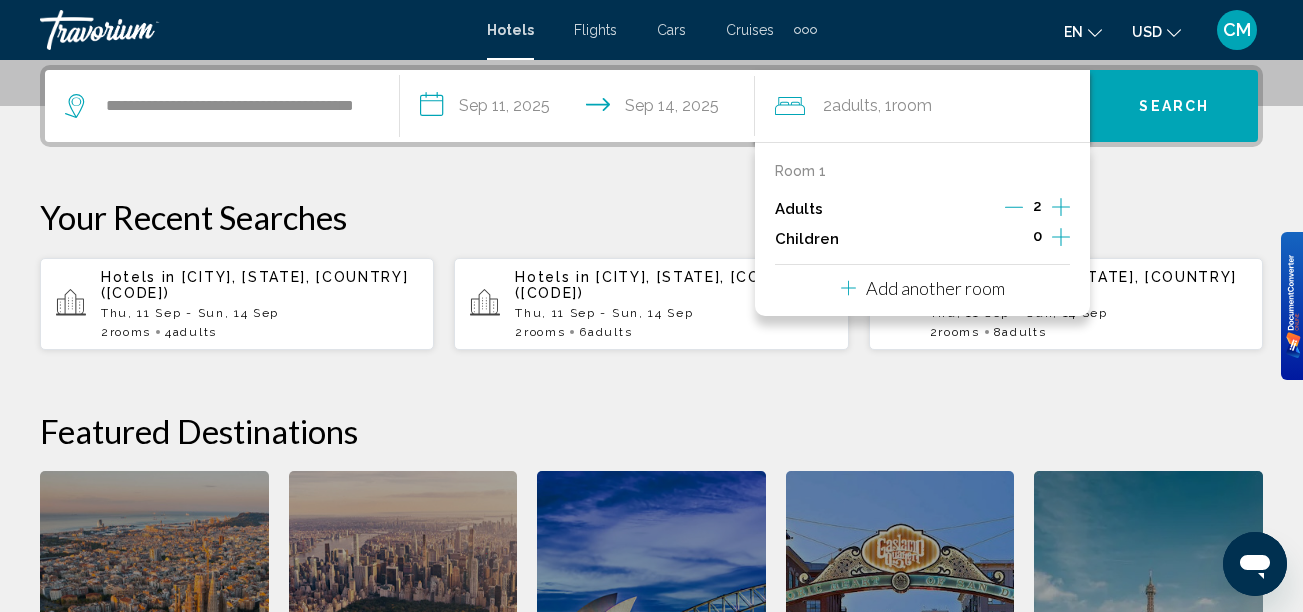 click on "Add another room" at bounding box center [935, 288] 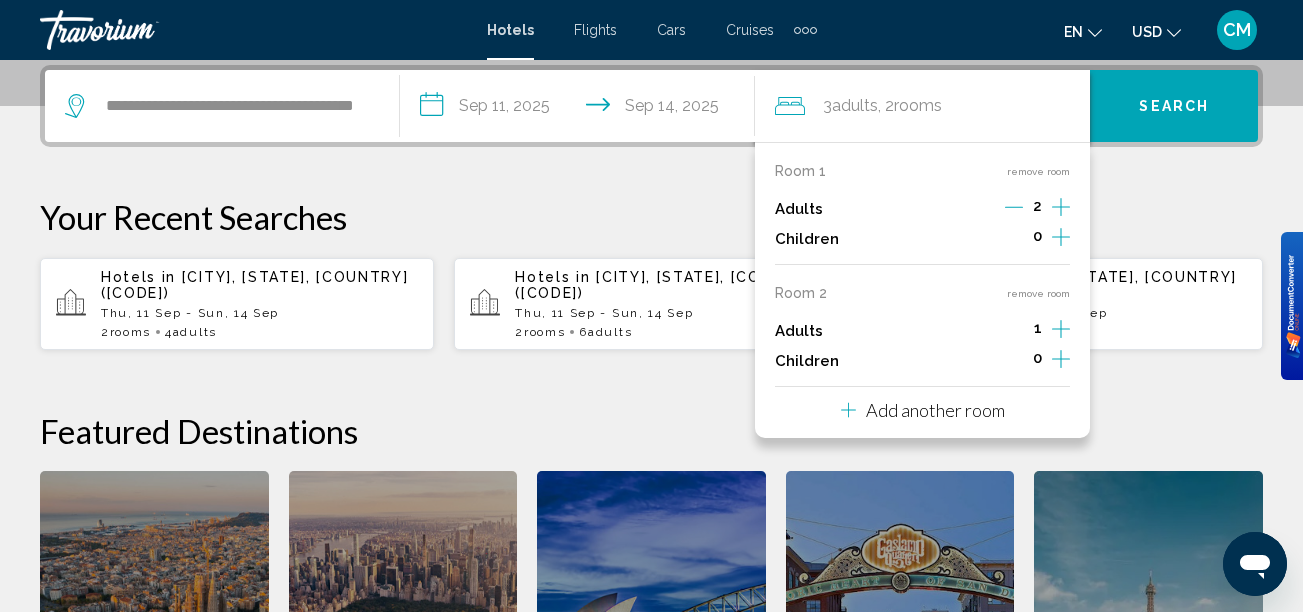 click 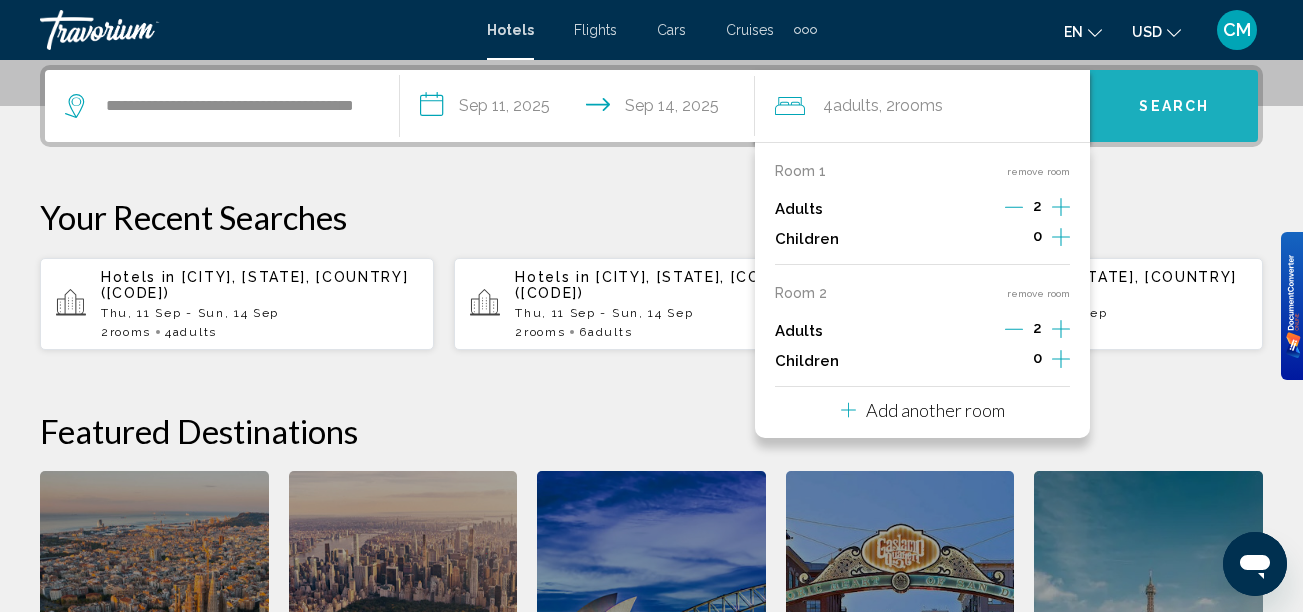 click on "Search" at bounding box center (1174, 107) 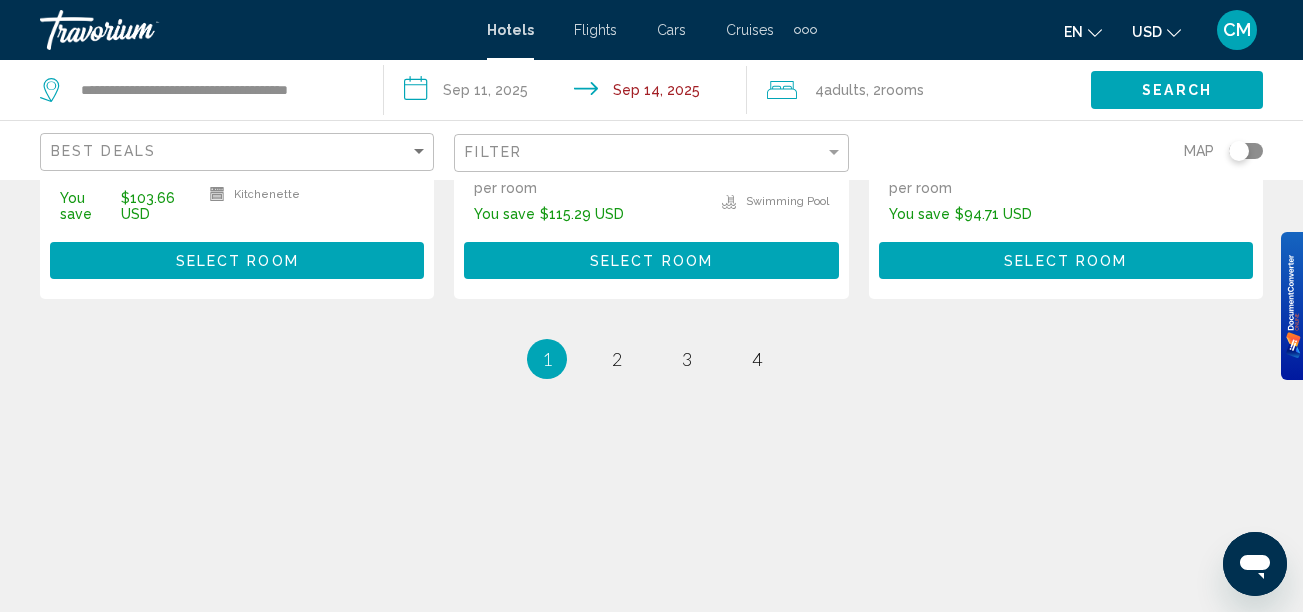 scroll, scrollTop: 3212, scrollLeft: 0, axis: vertical 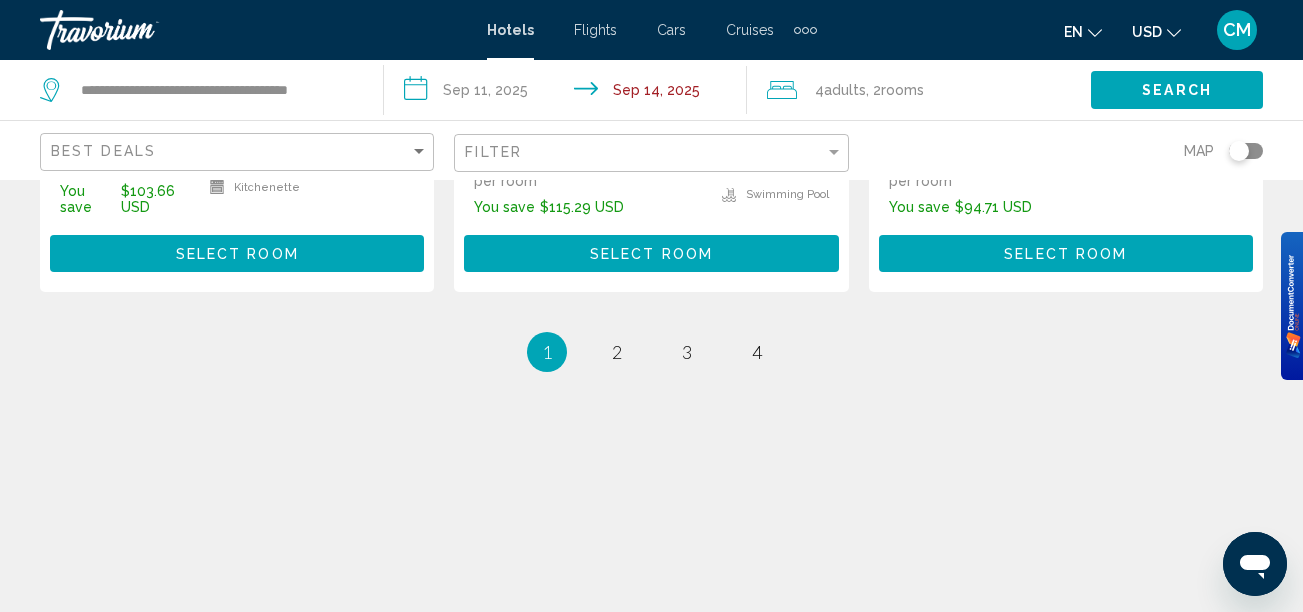 click 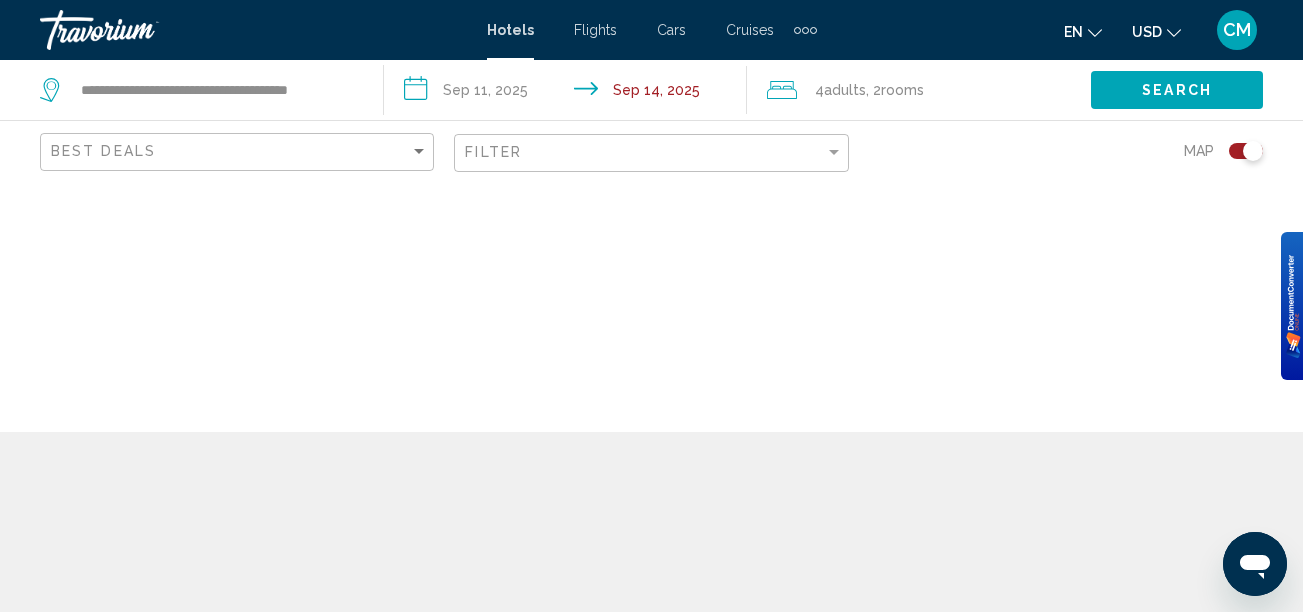 scroll, scrollTop: 0, scrollLeft: 0, axis: both 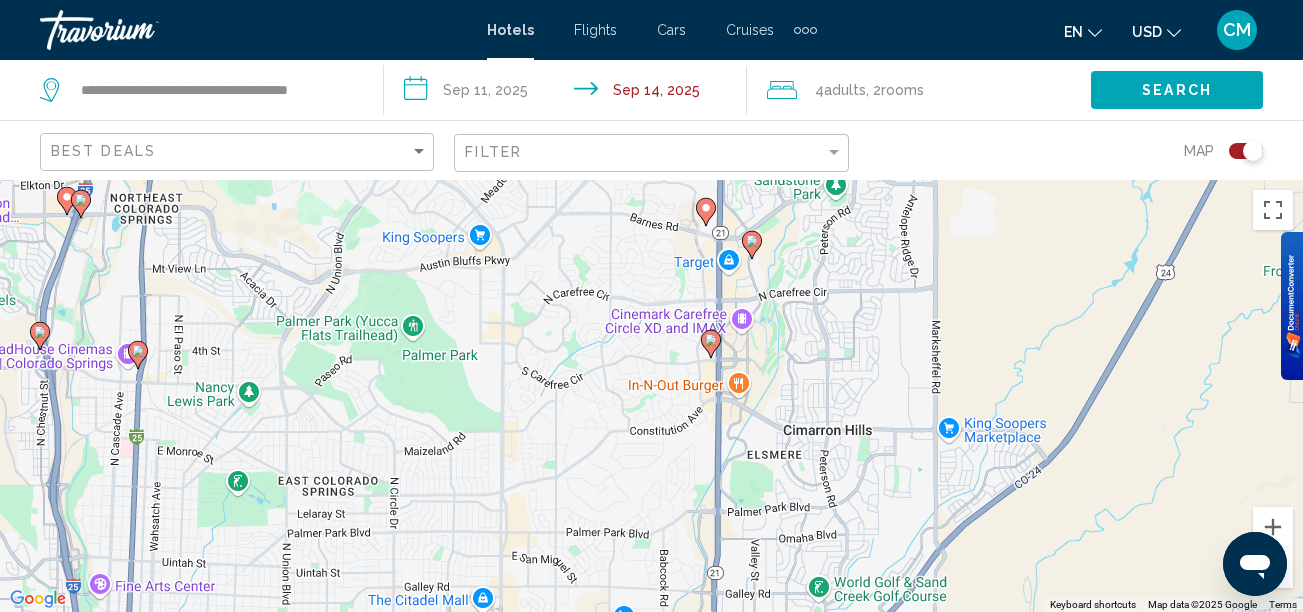 drag, startPoint x: 683, startPoint y: 419, endPoint x: 730, endPoint y: 111, distance: 311.5654 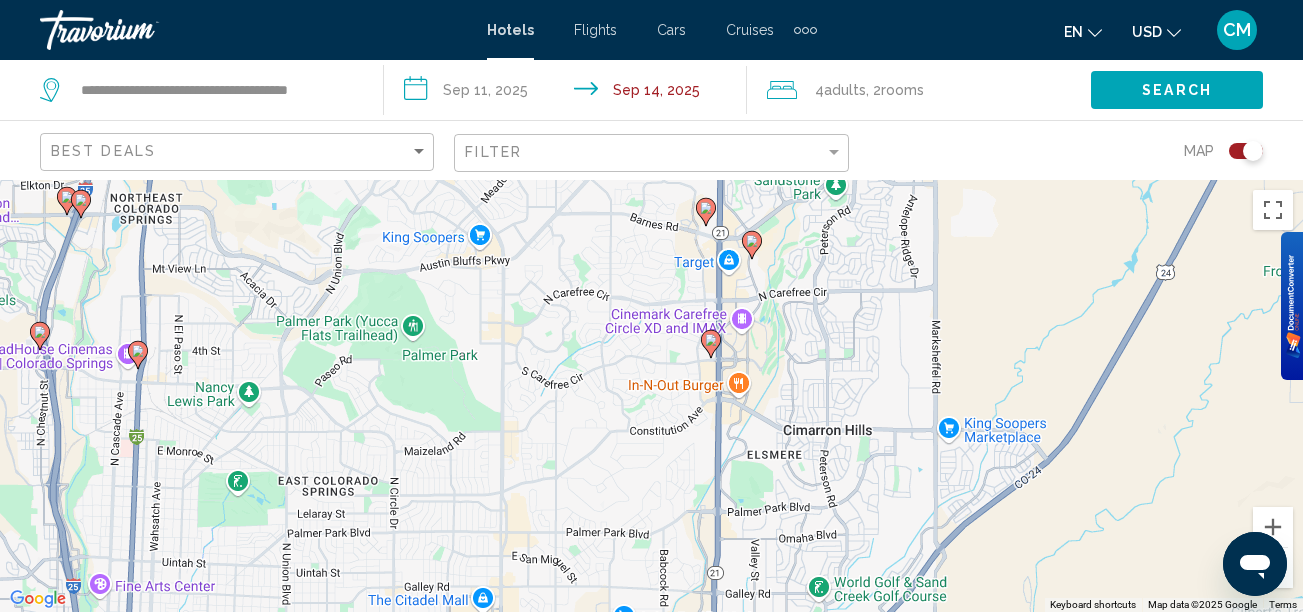 click on "**********" 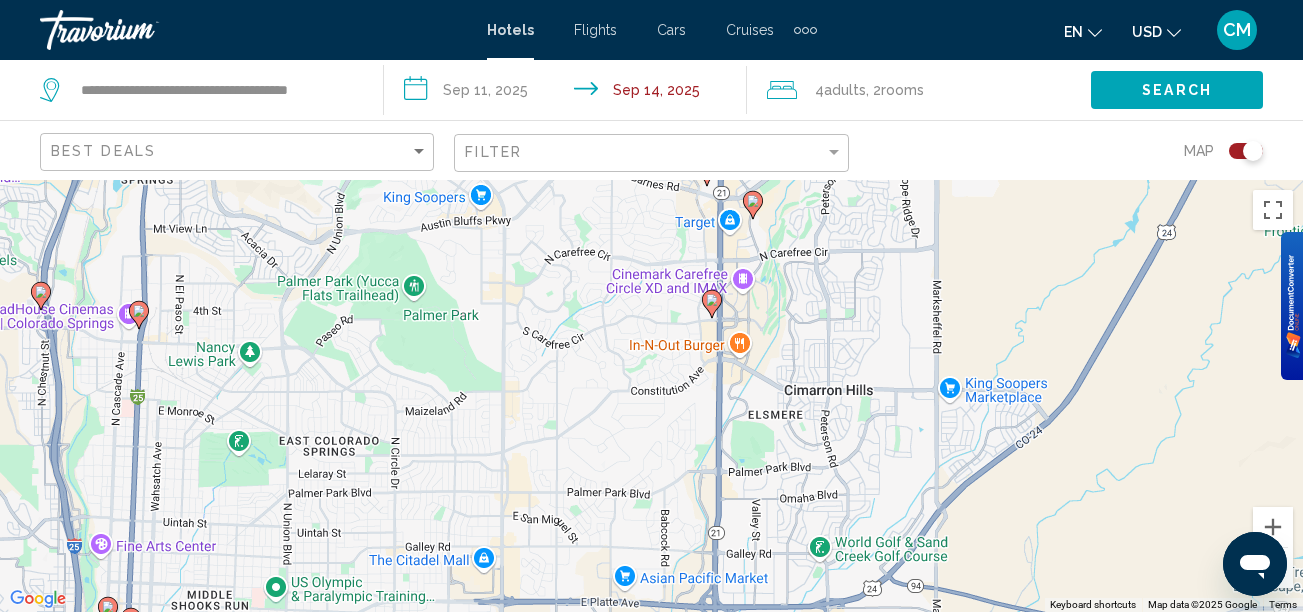 click 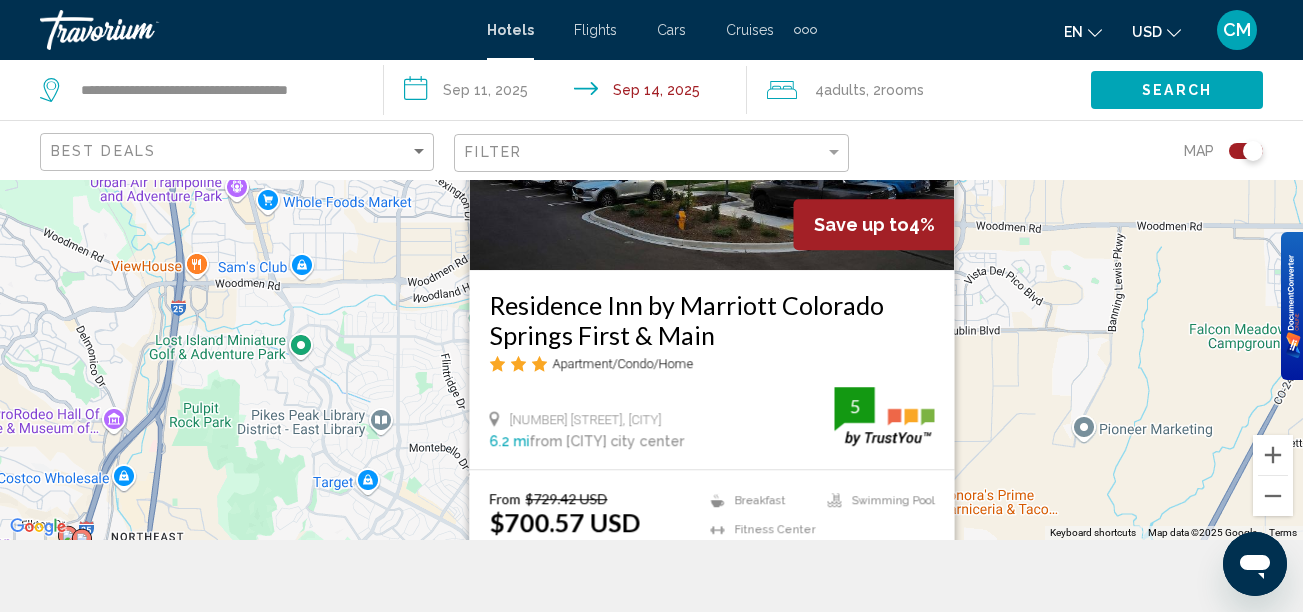 scroll, scrollTop: 70, scrollLeft: 0, axis: vertical 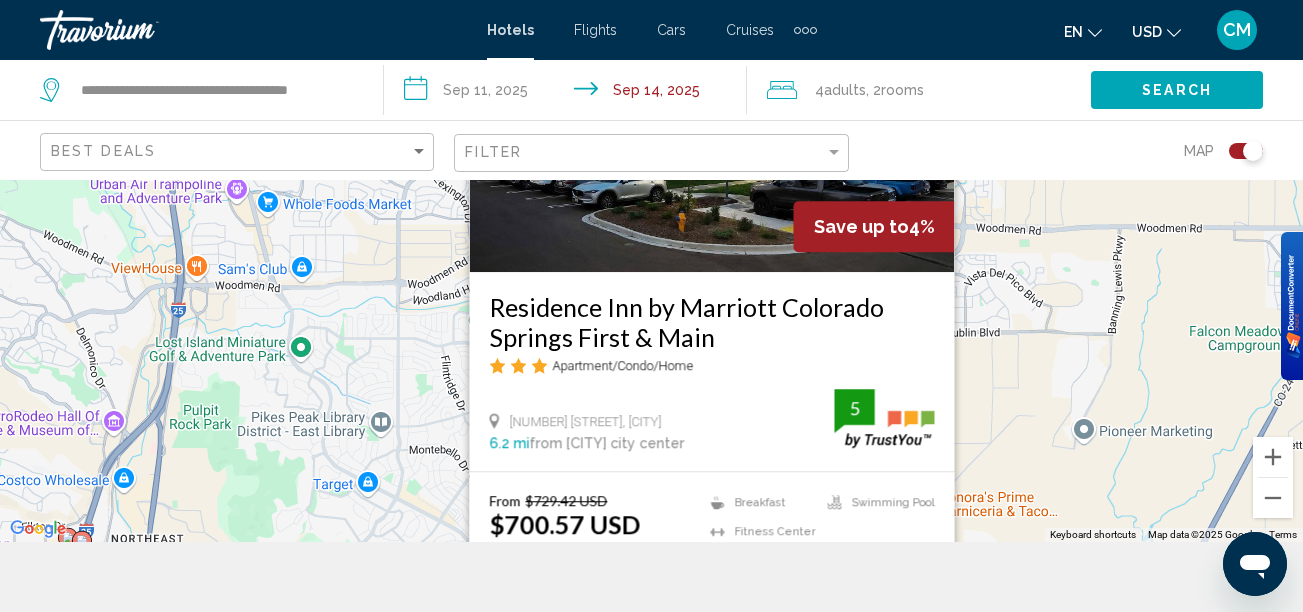 click on "To activate drag with keyboard, press Alt + Enter. Once in keyboard drag state, use the arrow keys to move the marker. To complete the drag, press the Enter key. To cancel, press Escape. Save up to  4%   [BRAND] [BRAND] [BRAND] [BRAND] [BRAND]
Apartment/Condo/Home
[NUMBER] [STREET], [CITY] [NUMBER] mi  from [CITY] city center from hotel 5 From $729.42 USD $700.57 USD  per room You save  $28.85 USD
Breakfast
Fitness Center
Free WiFi
Swimming Pool  5 Select Room" at bounding box center (651, 326) 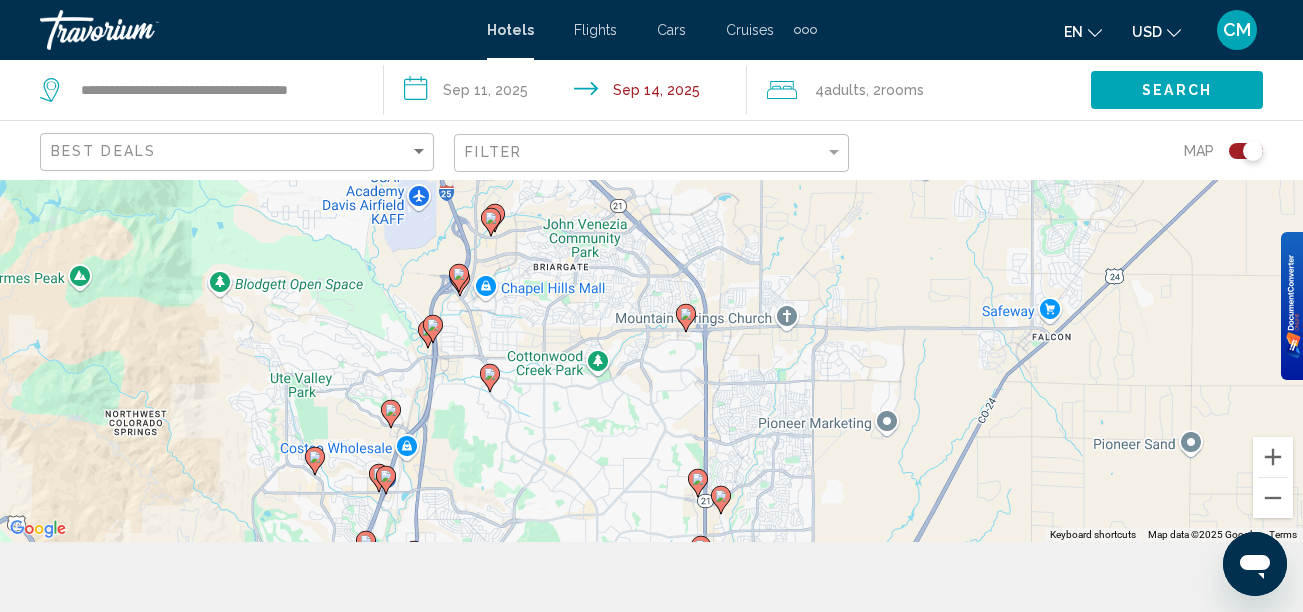 click 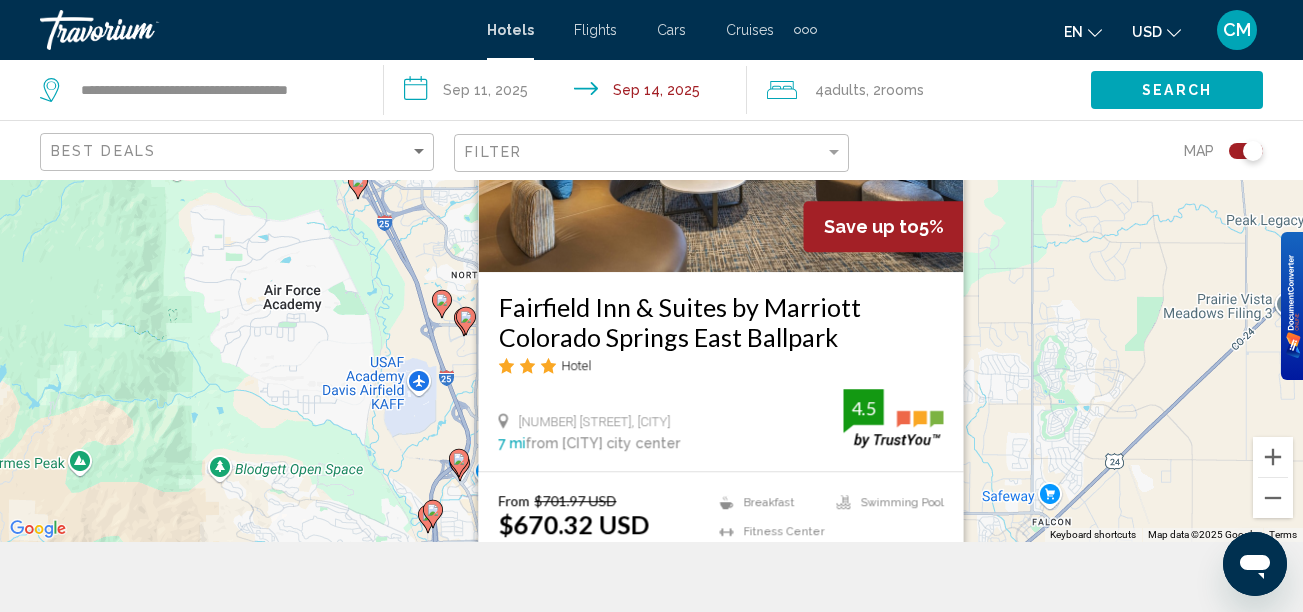 click on "To activate drag with keyboard, press Alt + Enter. Once in keyboard drag state, use the arrow keys to move the marker. To complete the drag, press the Enter key. To cancel, press Escape. Save up to  5%   [BRAND] [BRAND] [BRAND] [BRAND]
Hotel
[NUMBER] [STREET], [CITY] [NUMBER] mi  from [CITY] city center from hotel 4.5 From $701.97 USD $670.32 USD  per room You save  $31.65 USD
Breakfast
Fitness Center
Free WiFi
Swimming Pool  4.5 Select Room" at bounding box center [651, 326] 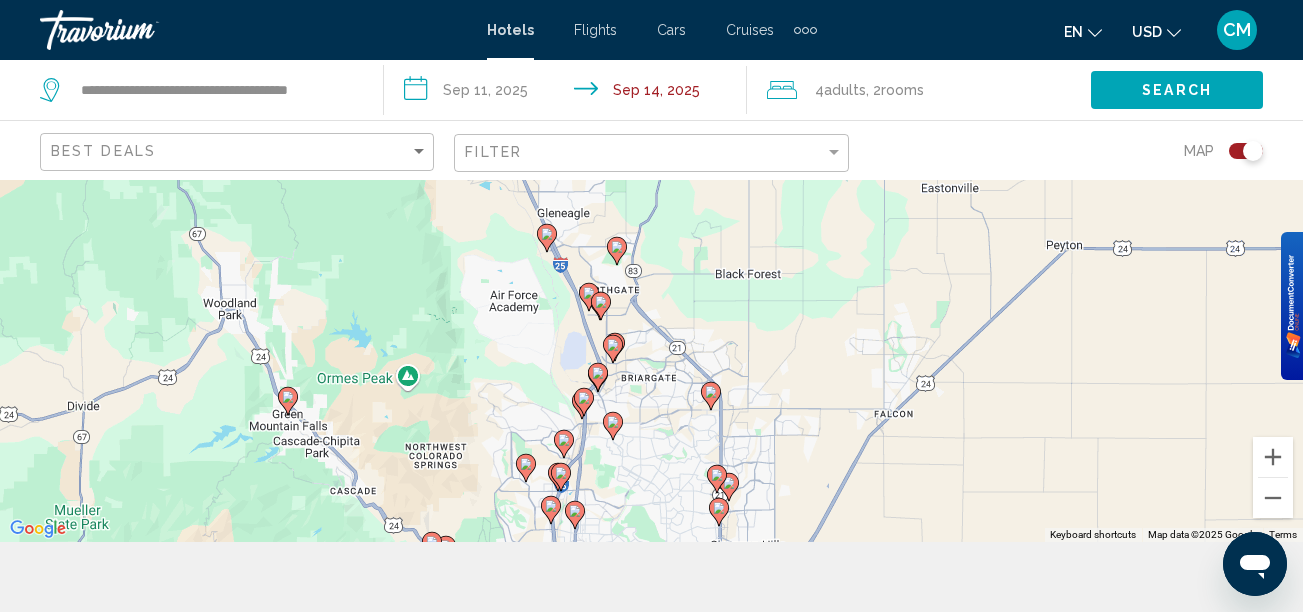 drag, startPoint x: 766, startPoint y: 481, endPoint x: 752, endPoint y: 387, distance: 95.036835 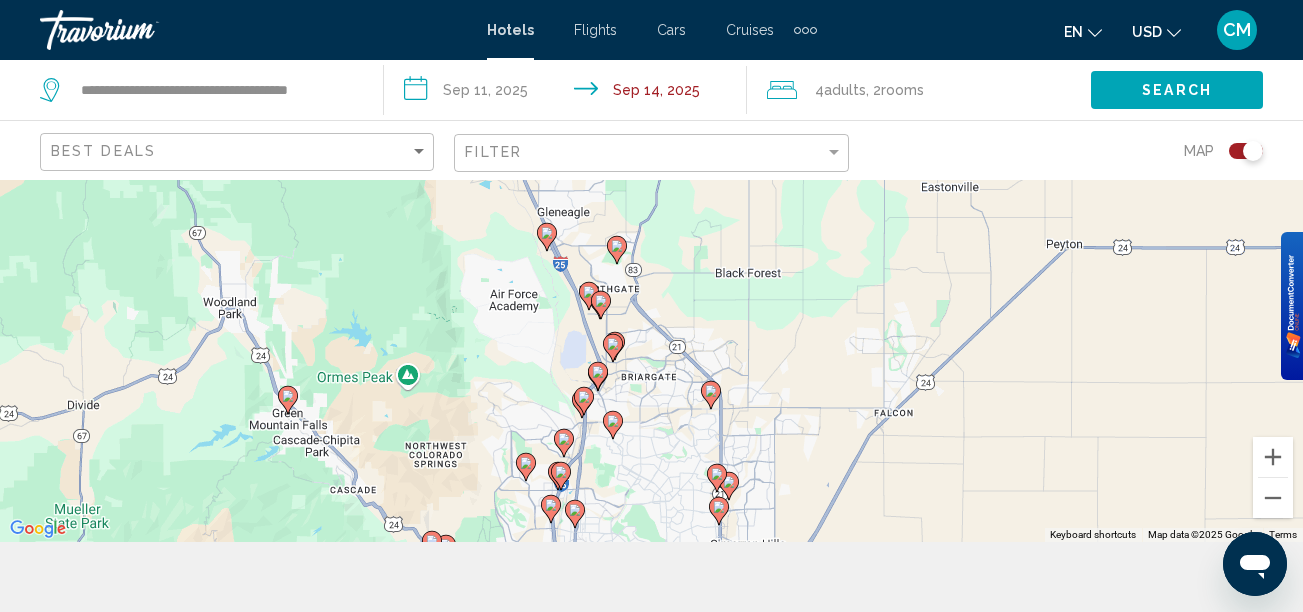 click 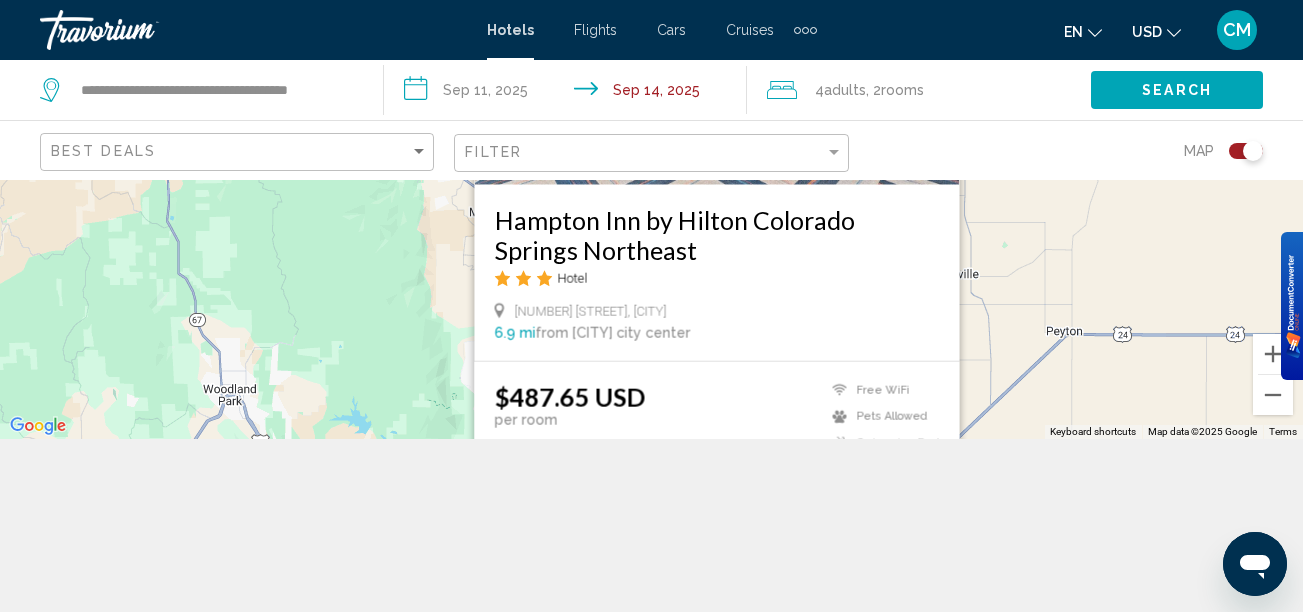 scroll, scrollTop: 174, scrollLeft: 0, axis: vertical 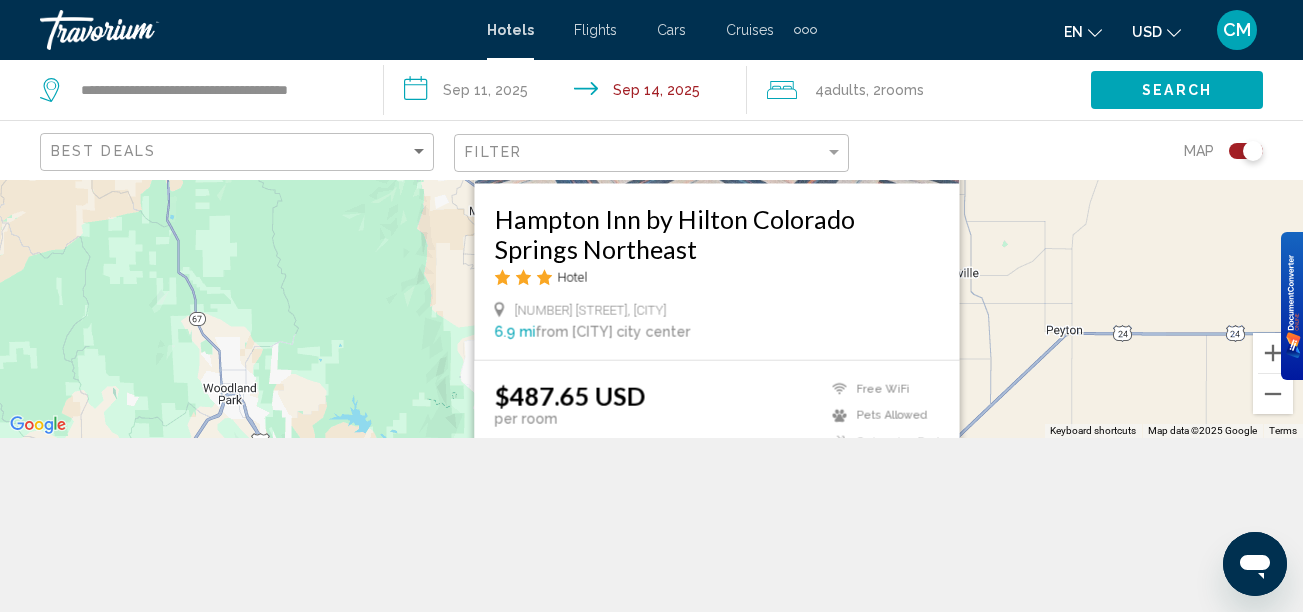 drag, startPoint x: 814, startPoint y: 319, endPoint x: 820, endPoint y: 255, distance: 64.28063 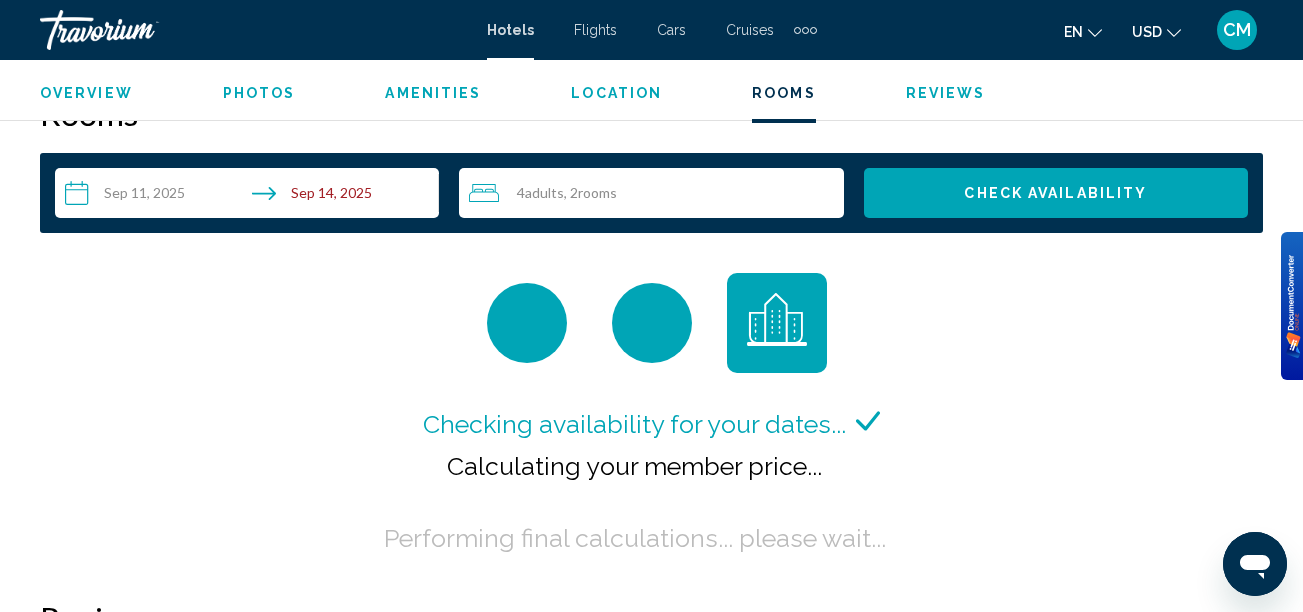 scroll, scrollTop: 2908, scrollLeft: 0, axis: vertical 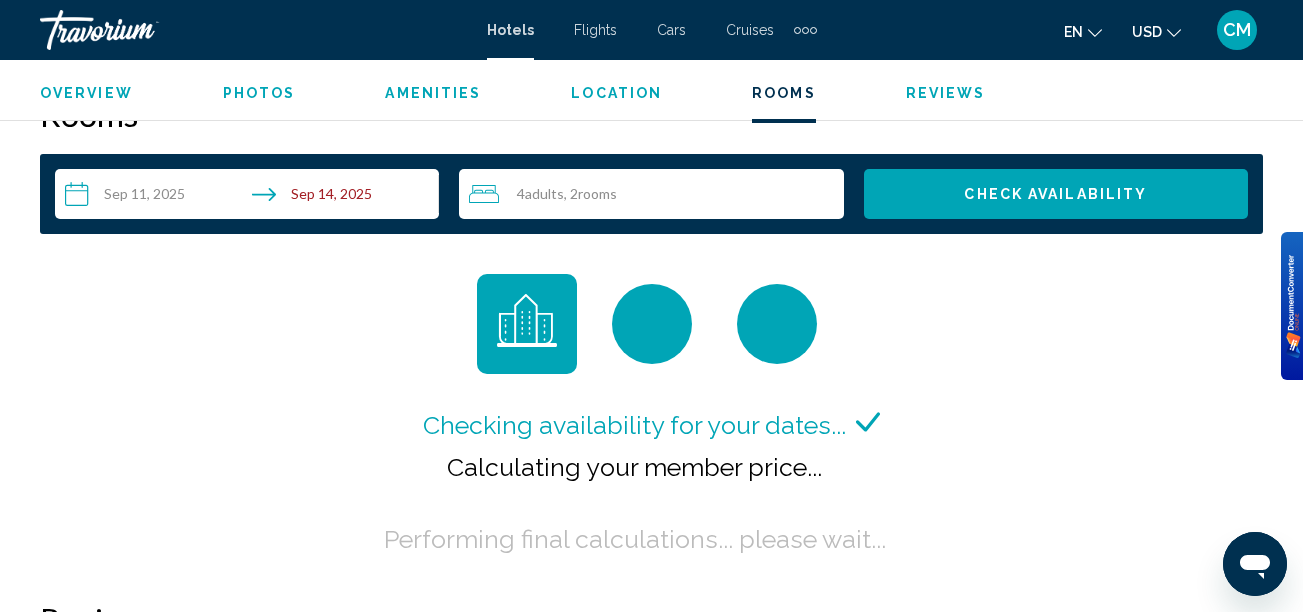 drag, startPoint x: 741, startPoint y: 224, endPoint x: 738, endPoint y: 211, distance: 13.341664 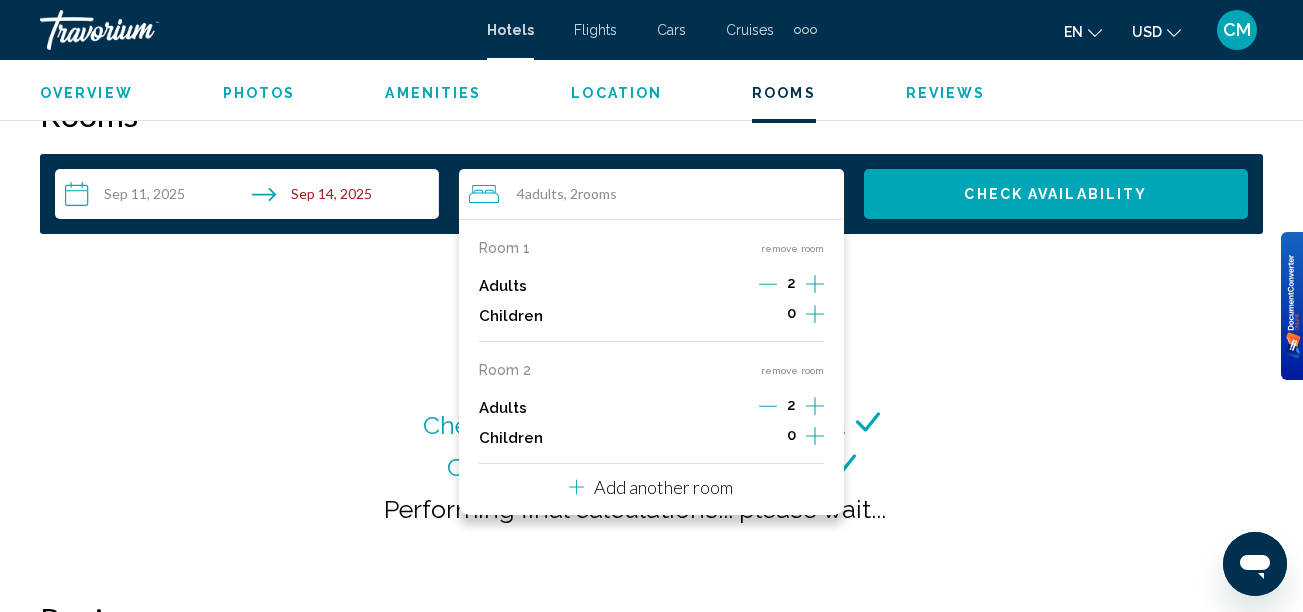 click on "Add another room" at bounding box center (663, 487) 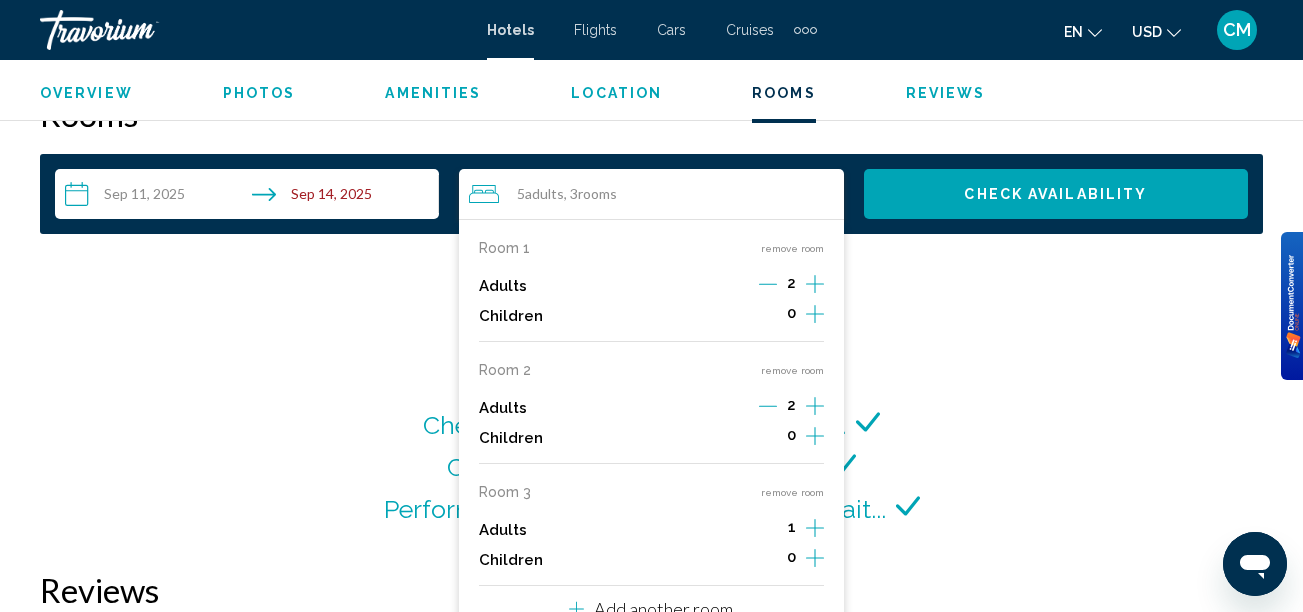 click 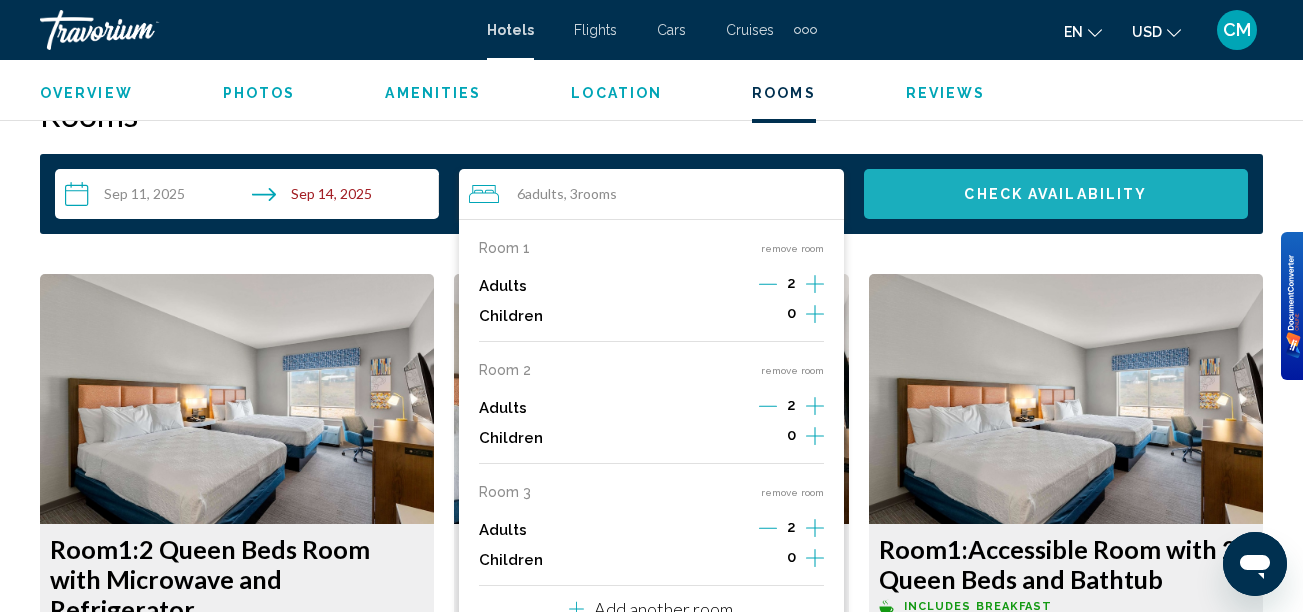 click on "Check Availability" at bounding box center (1056, 194) 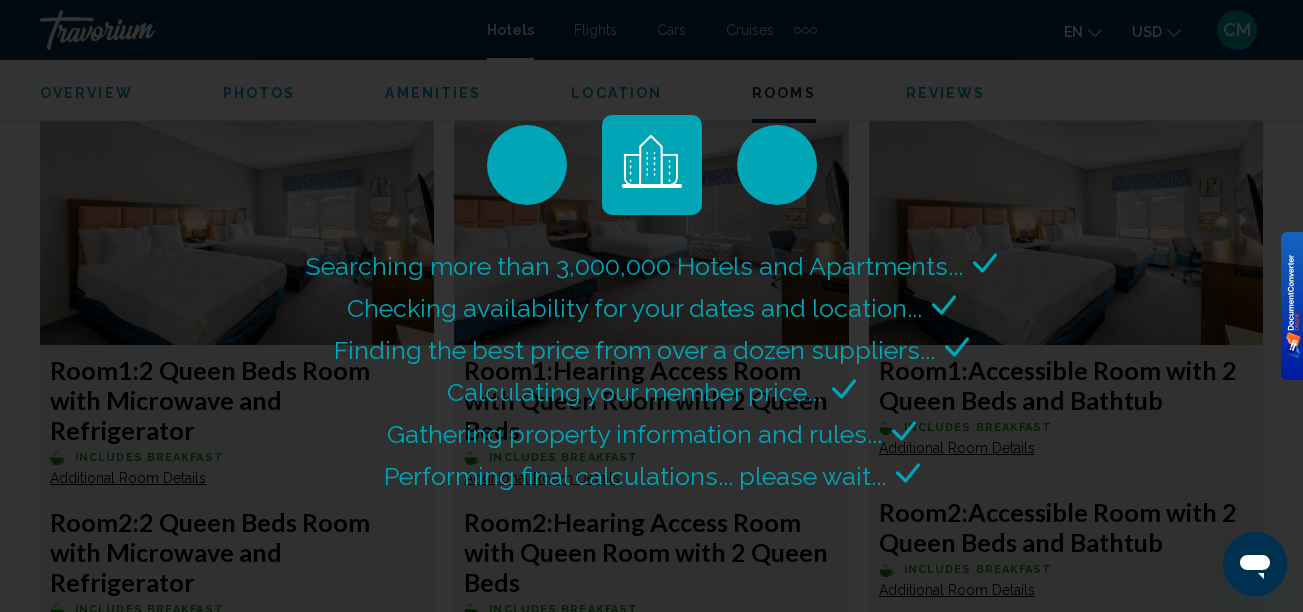 scroll, scrollTop: 3036, scrollLeft: 0, axis: vertical 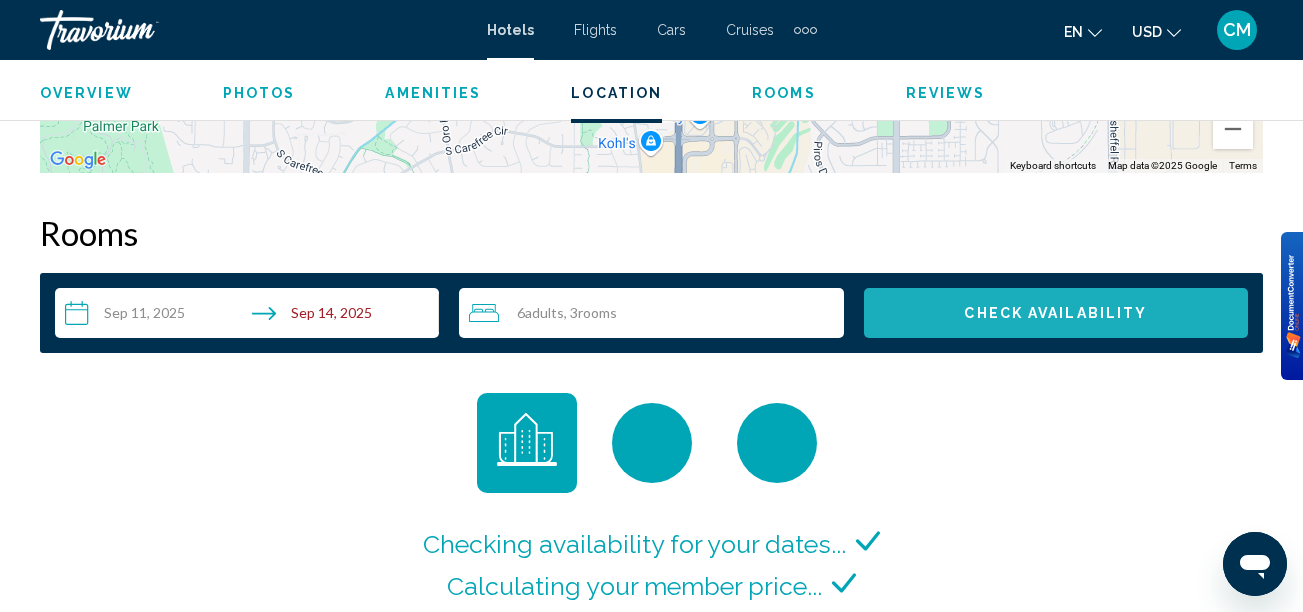 click on "Check Availability" at bounding box center (1056, 313) 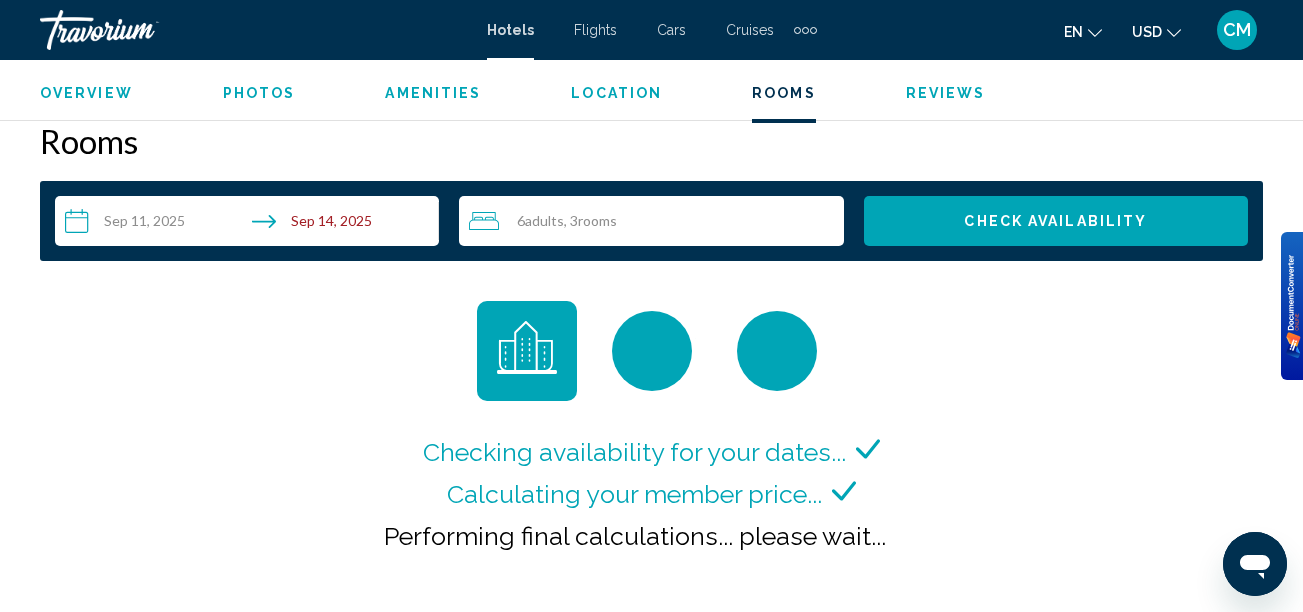 scroll, scrollTop: 3036, scrollLeft: 0, axis: vertical 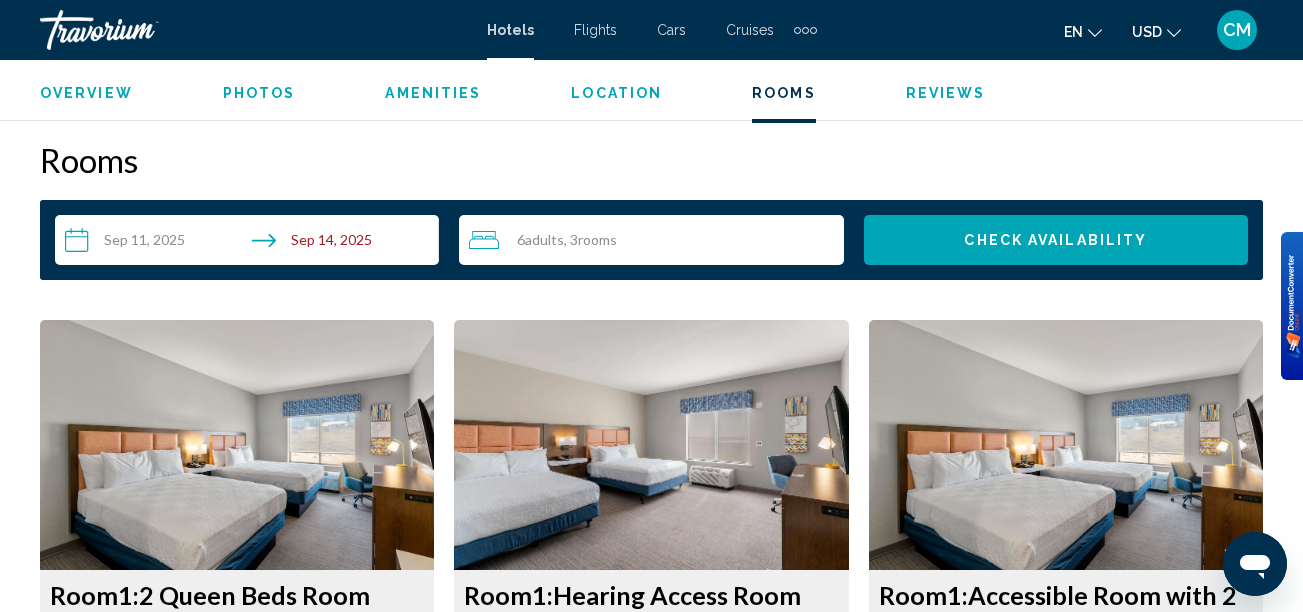 click on "6  Adult Adults , 3  Room rooms" at bounding box center [656, 240] 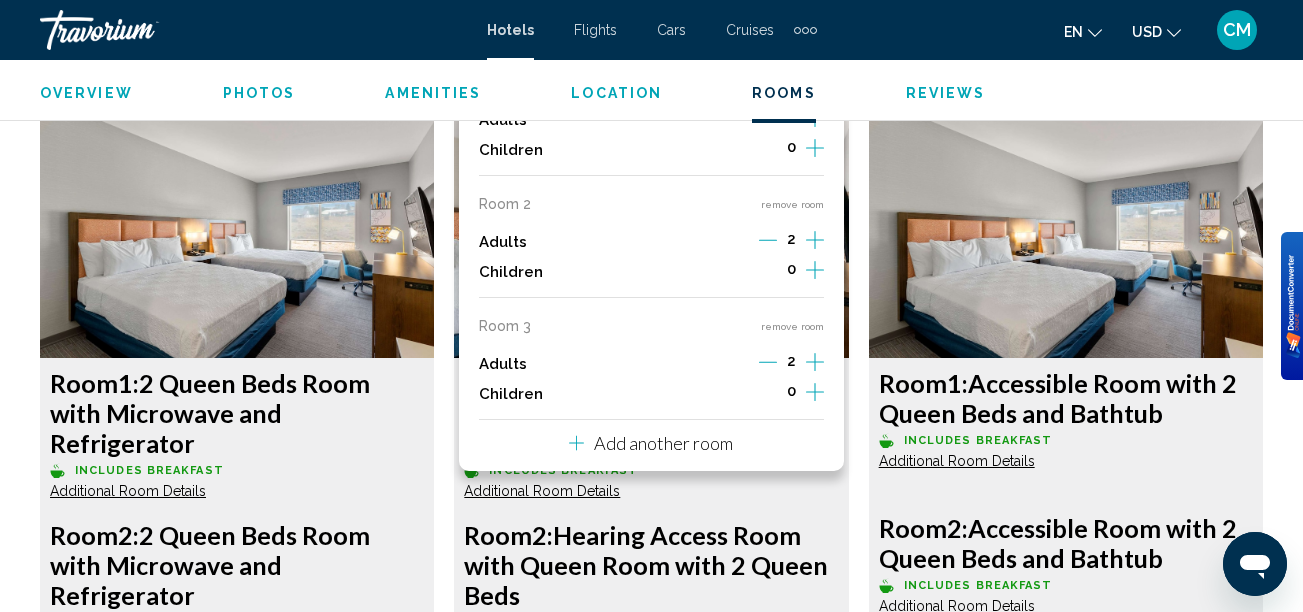 scroll, scrollTop: 3073, scrollLeft: 0, axis: vertical 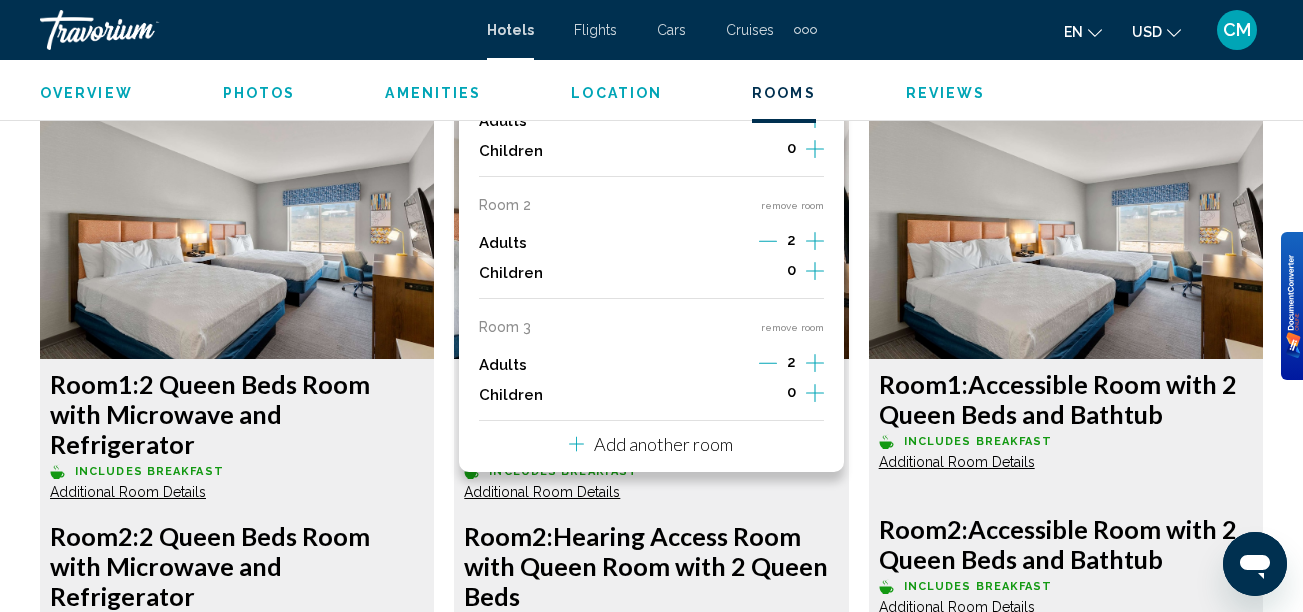 click on "remove room" at bounding box center (792, 327) 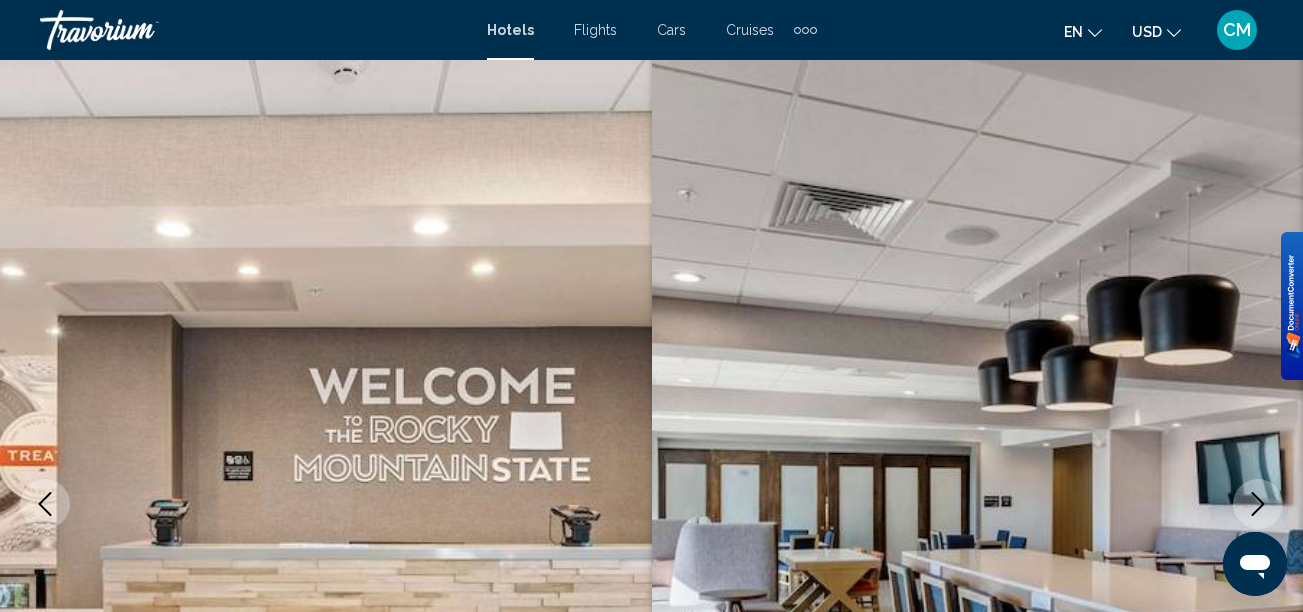 scroll, scrollTop: 30, scrollLeft: 0, axis: vertical 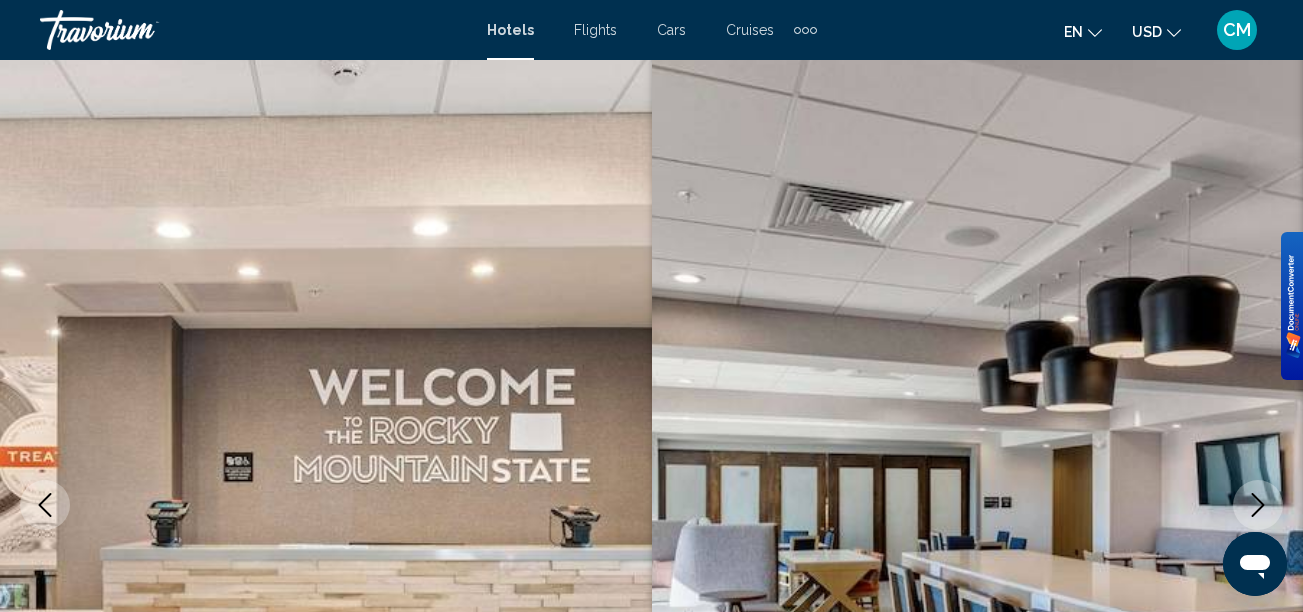 click on "Hotels" at bounding box center [510, 30] 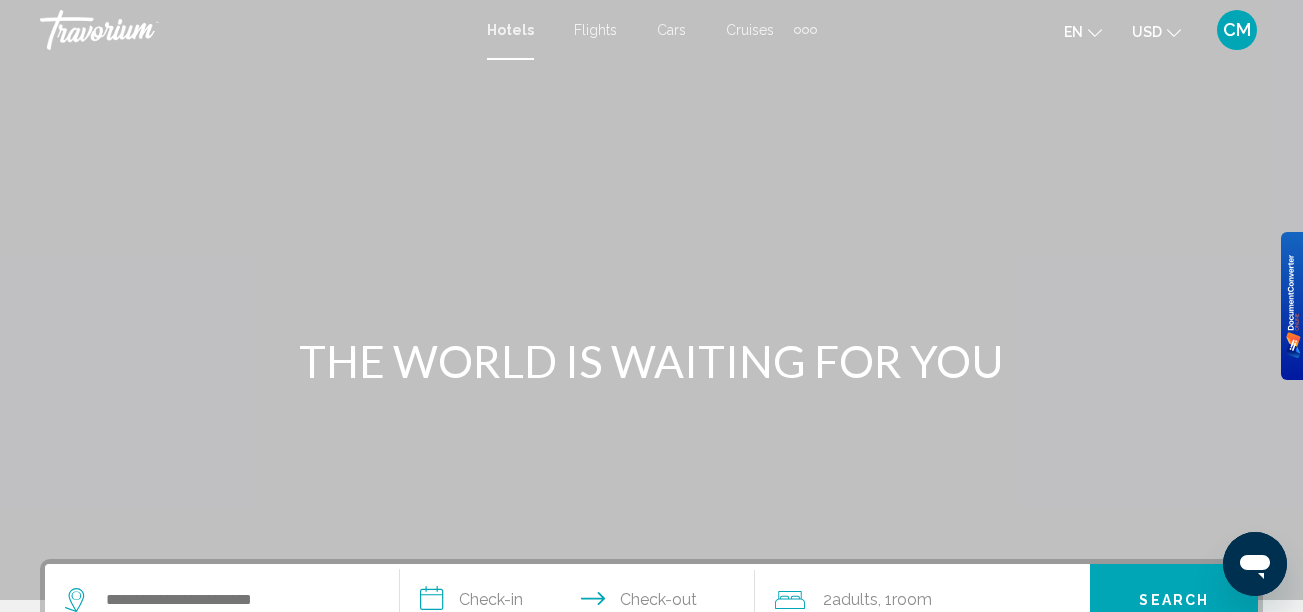 click at bounding box center (805, 30) 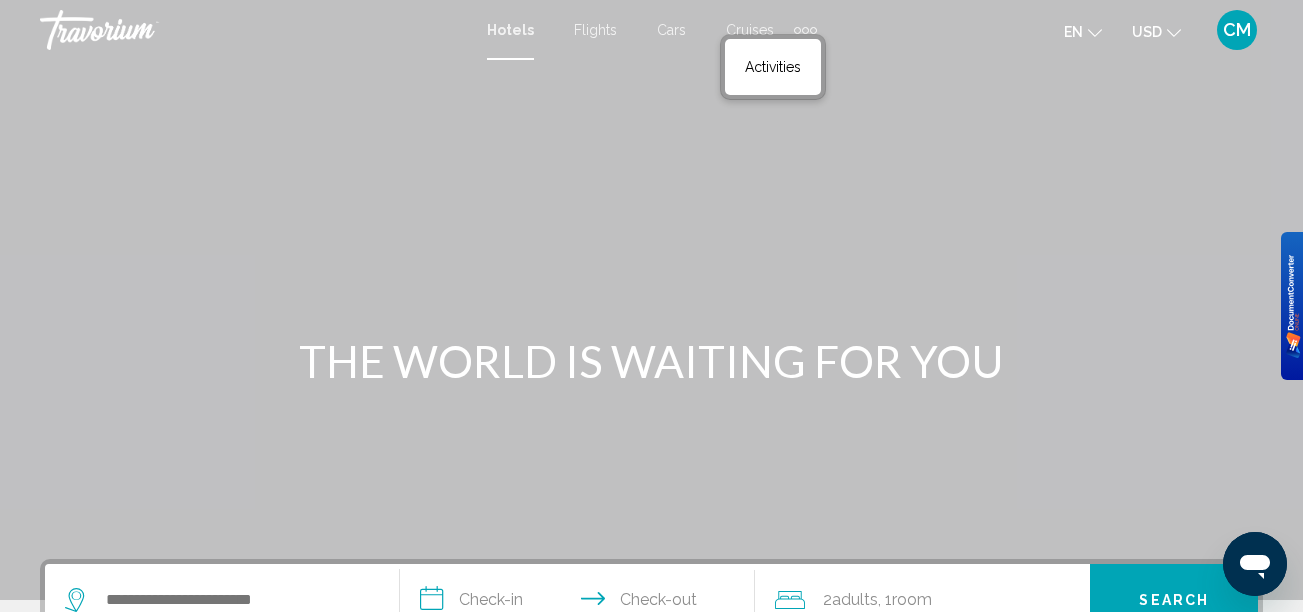 click on "CM" at bounding box center [1237, 30] 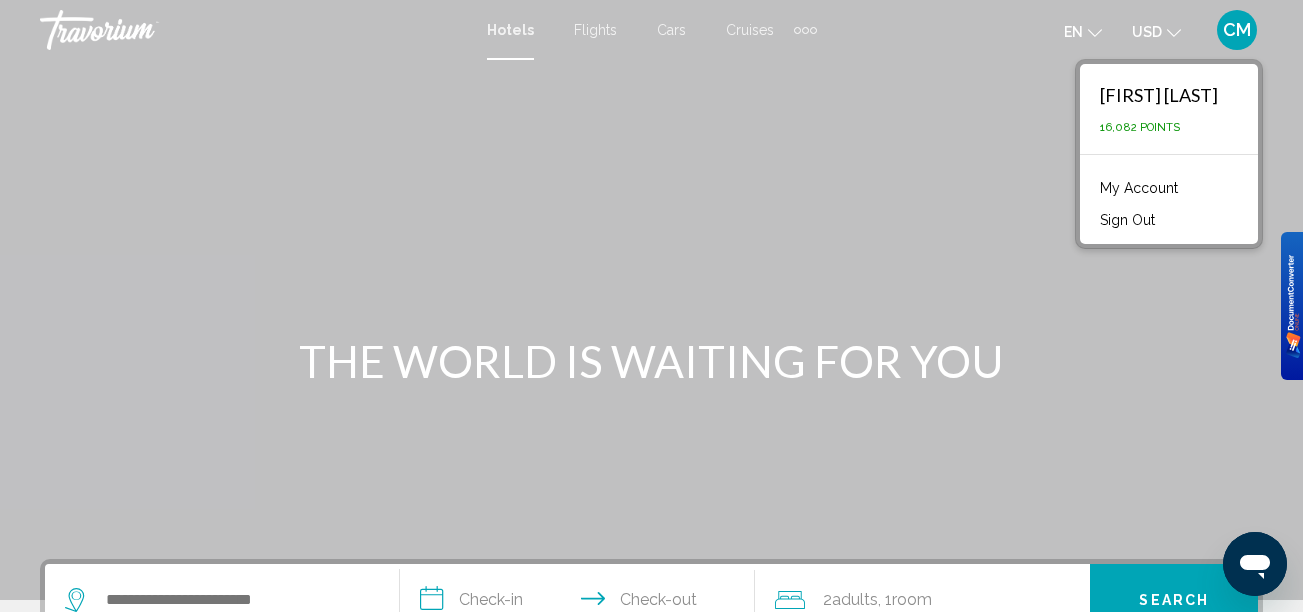 click at bounding box center (651, 300) 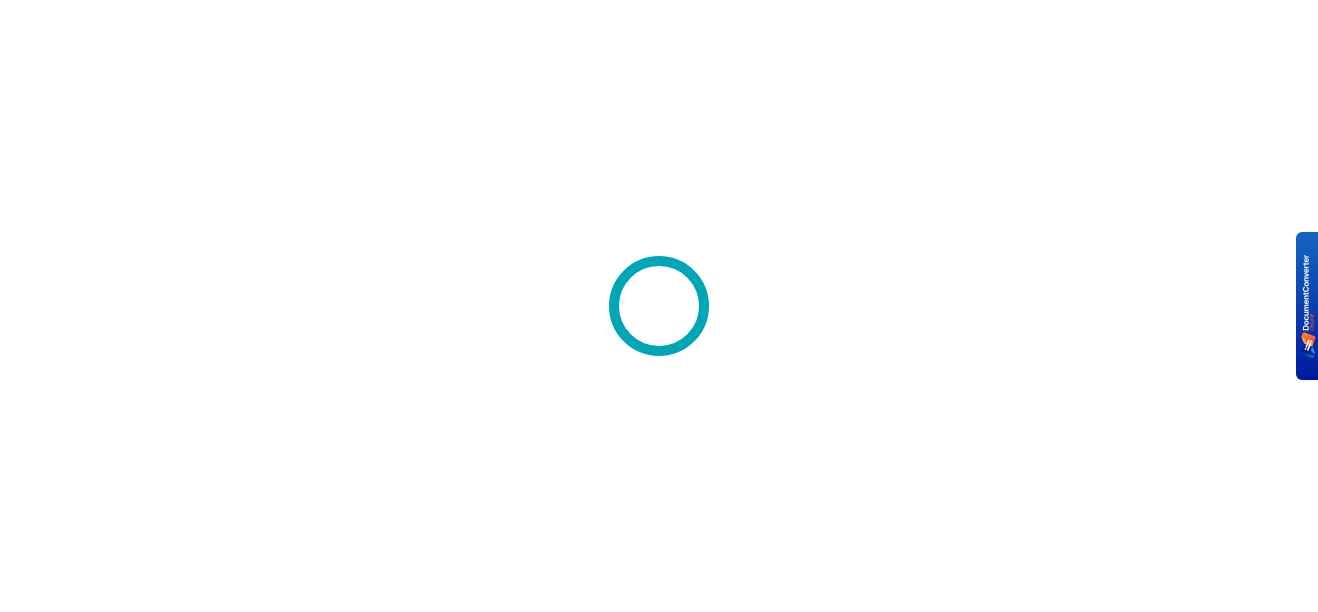 scroll, scrollTop: 0, scrollLeft: 0, axis: both 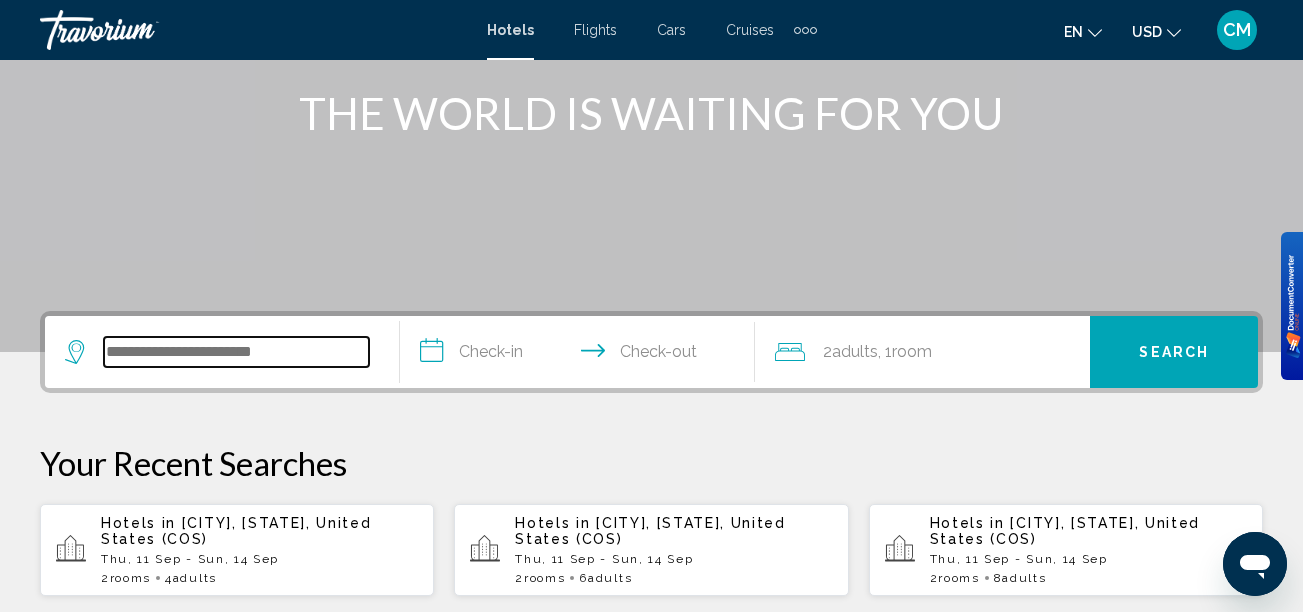 click at bounding box center [236, 352] 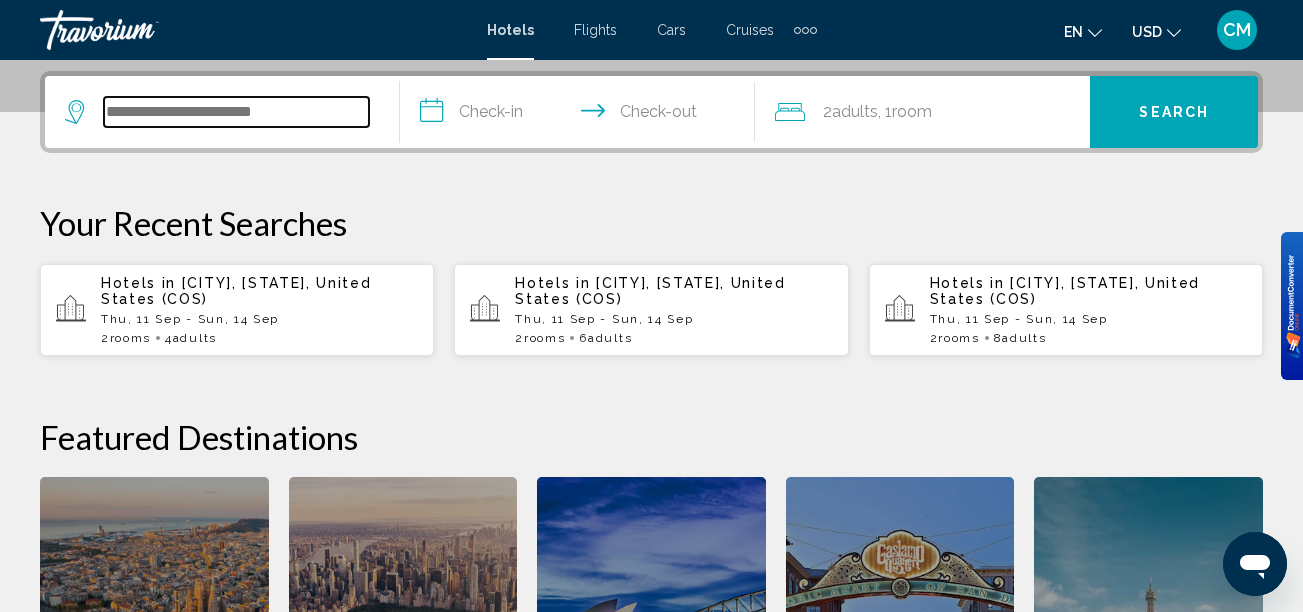 scroll, scrollTop: 494, scrollLeft: 0, axis: vertical 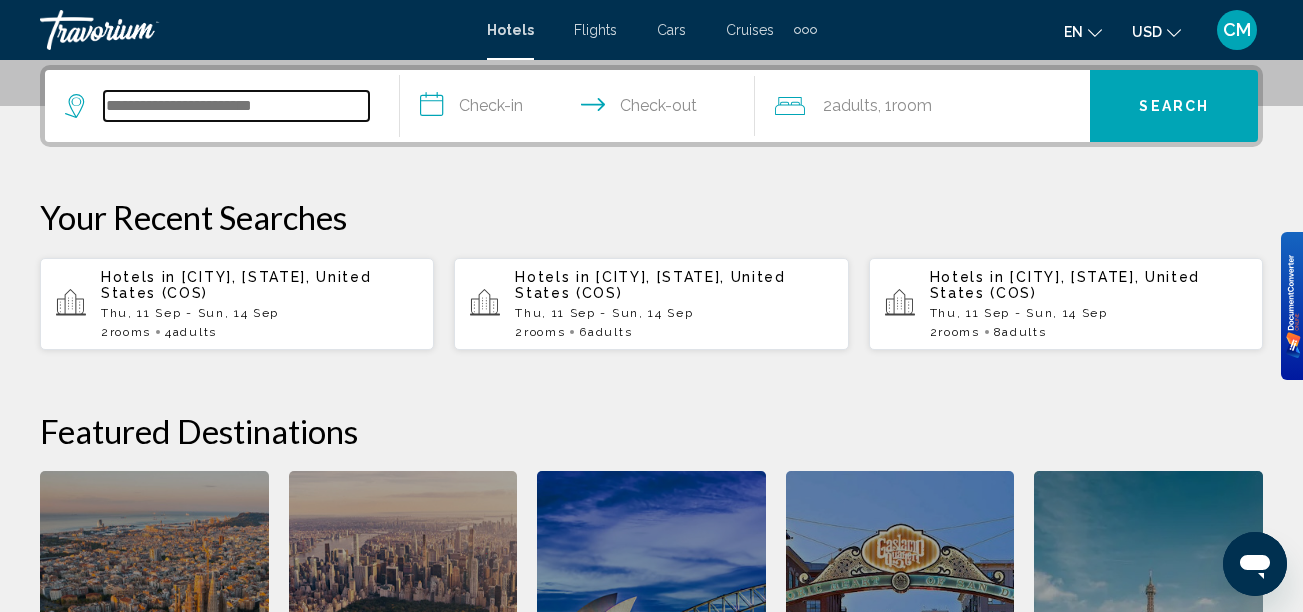 click at bounding box center (236, 106) 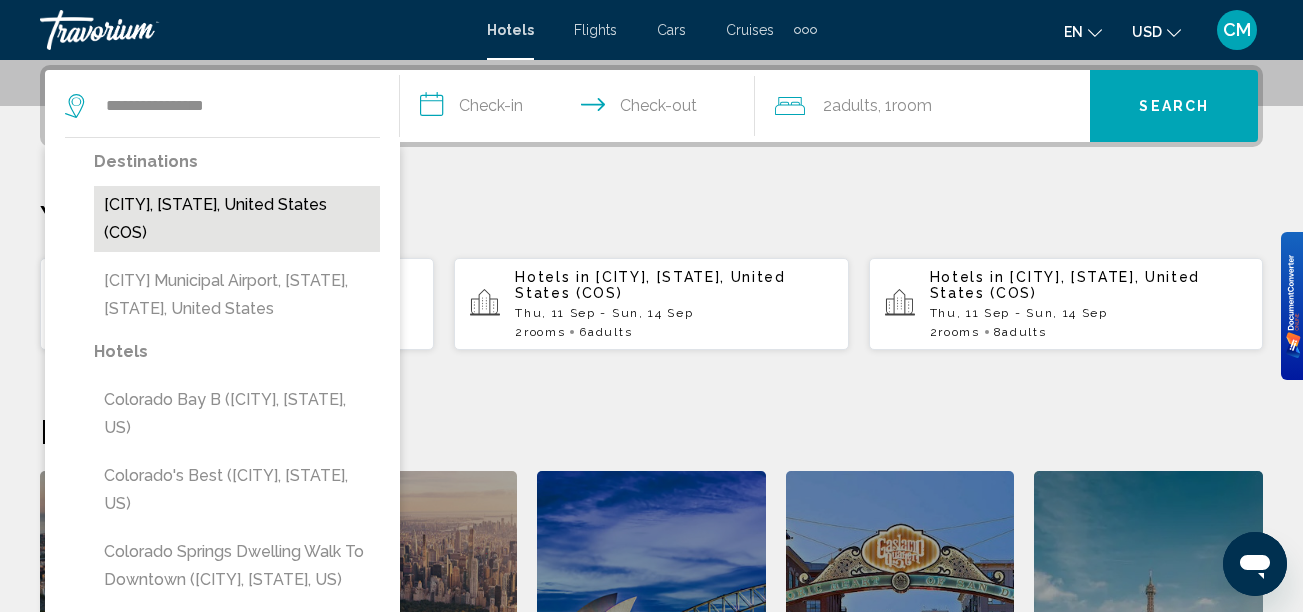 click on "[CITY], [STATE], [COUNTRY] ([CODE])" at bounding box center [237, 219] 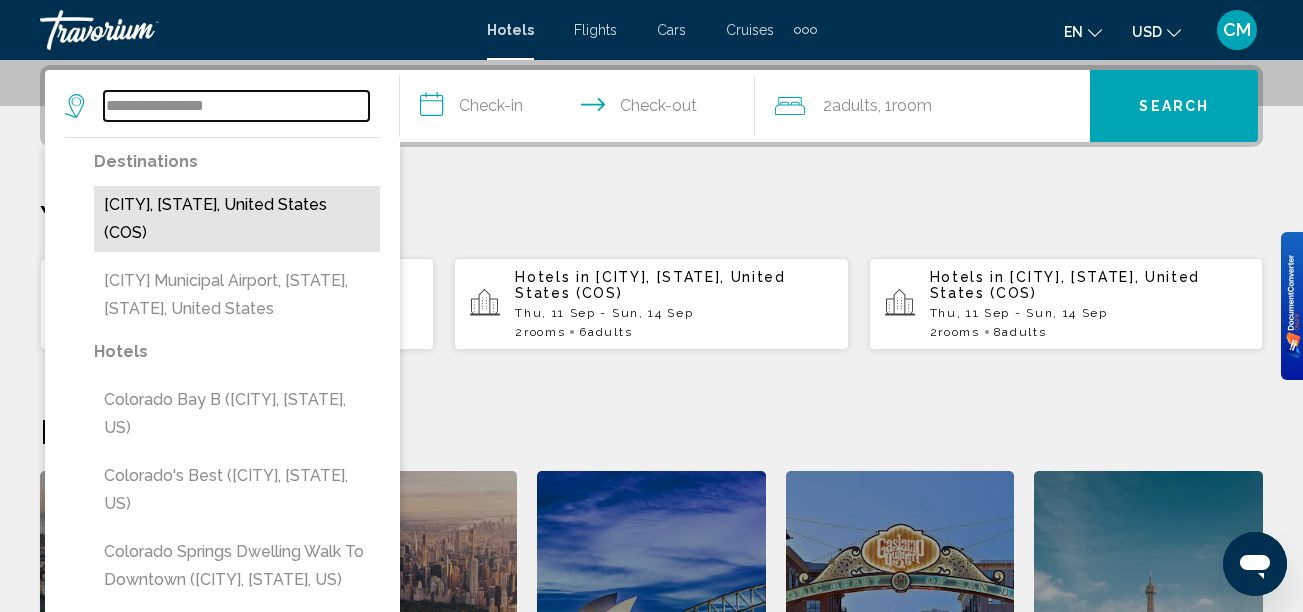 type on "**********" 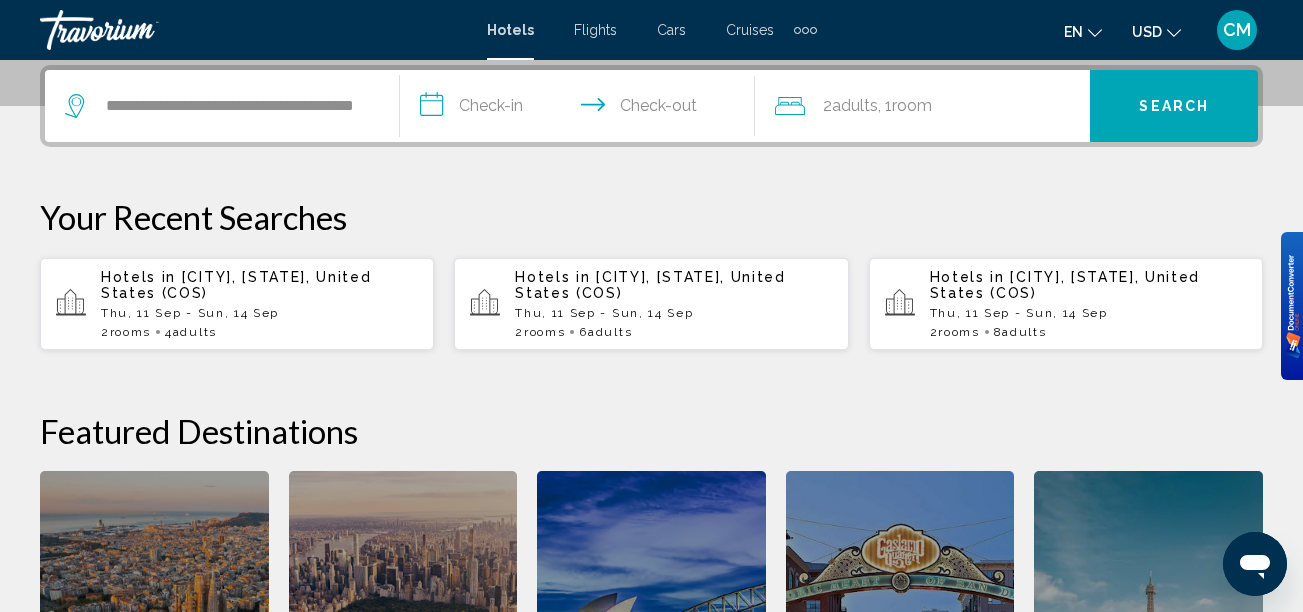 click on "**********" at bounding box center [581, 109] 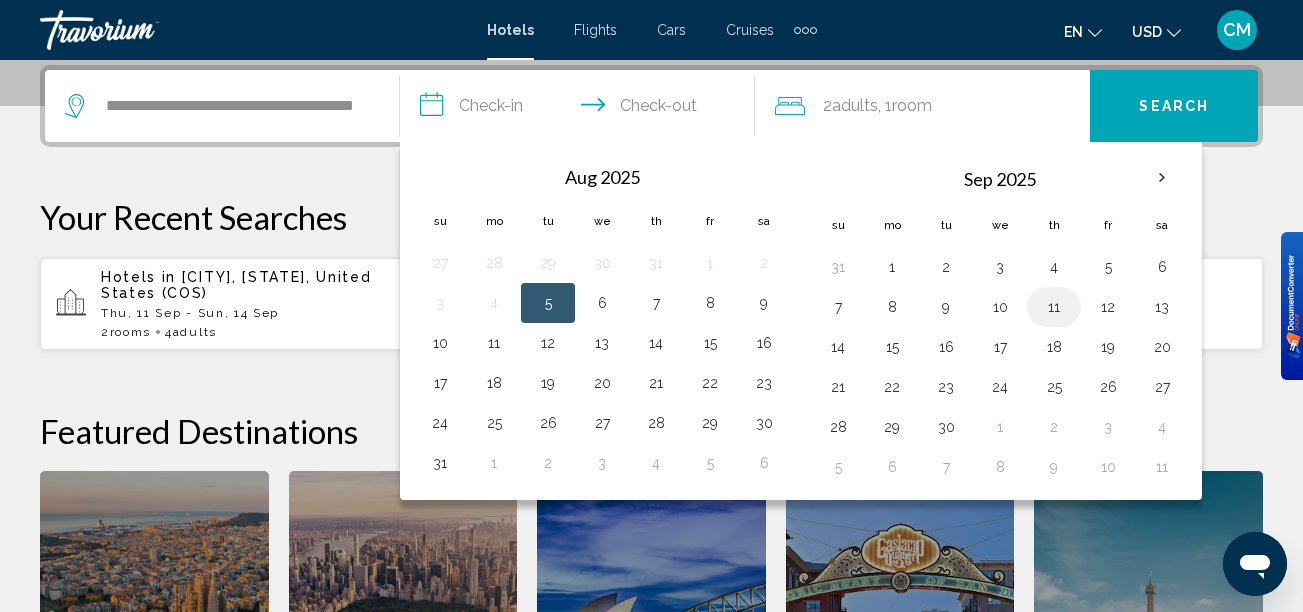 click on "11" at bounding box center (1054, 307) 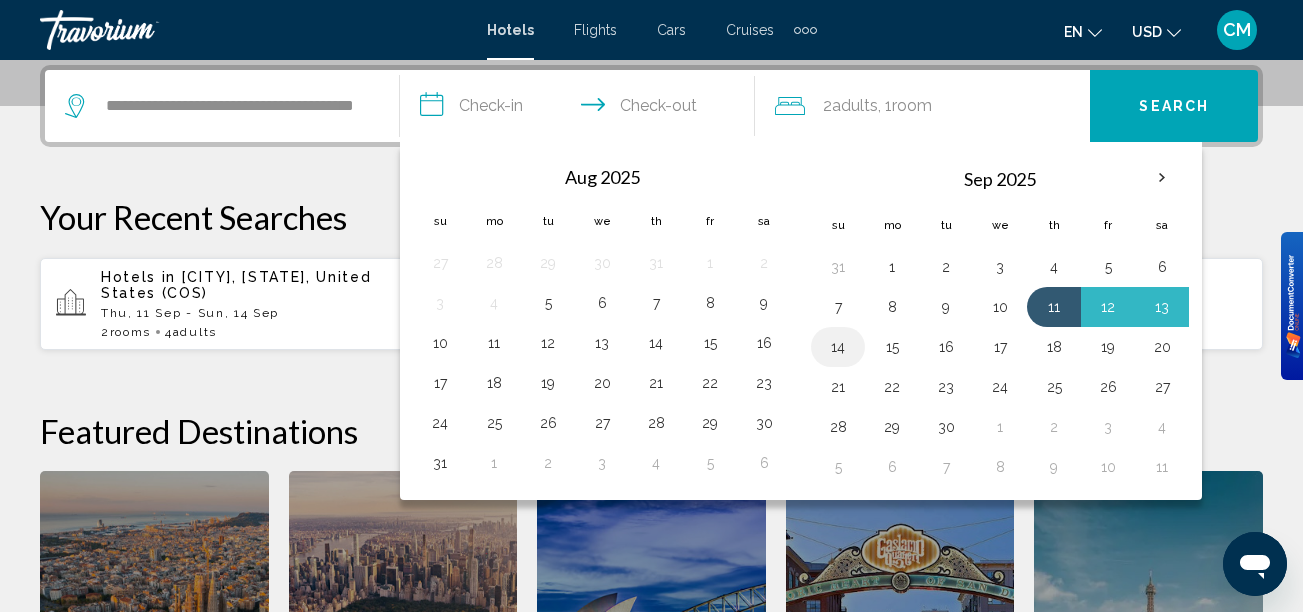 click on "14" at bounding box center (838, 347) 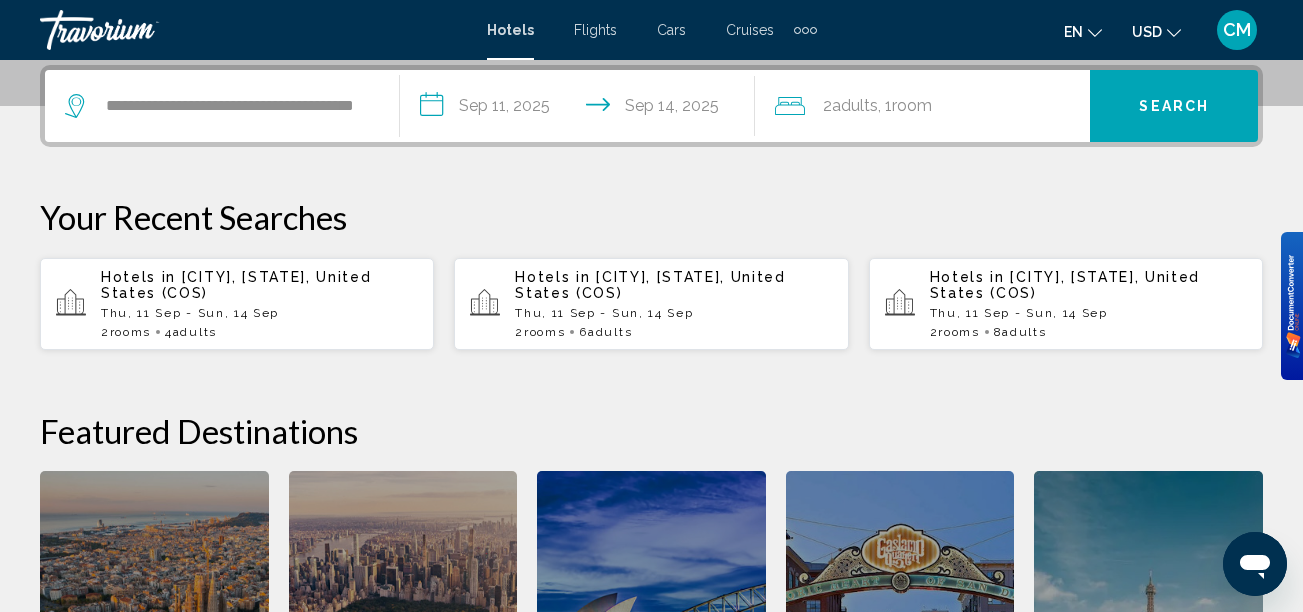 click on "2  Adult Adults , 1  Room rooms" 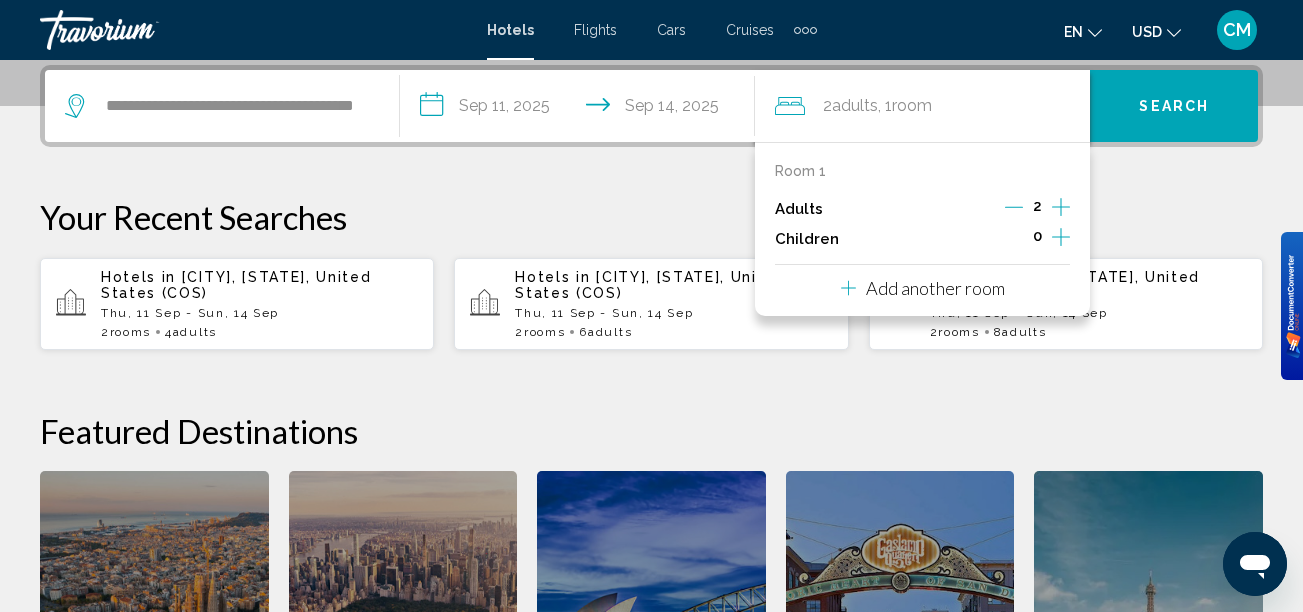 click on "Add another room" at bounding box center [935, 288] 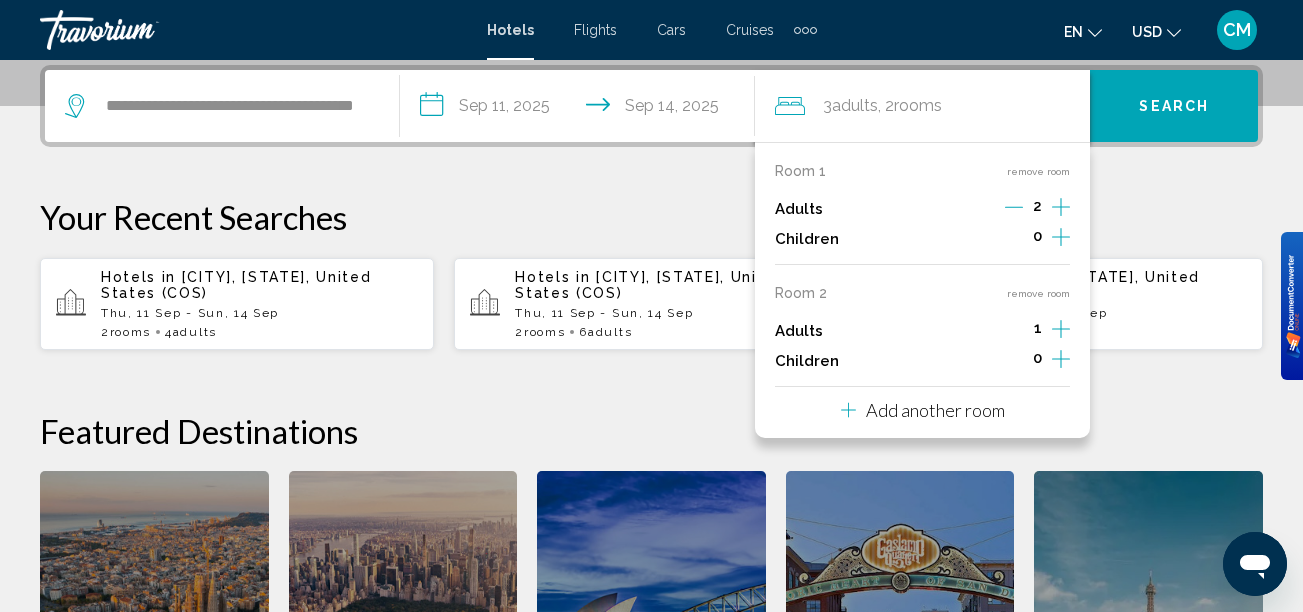 click 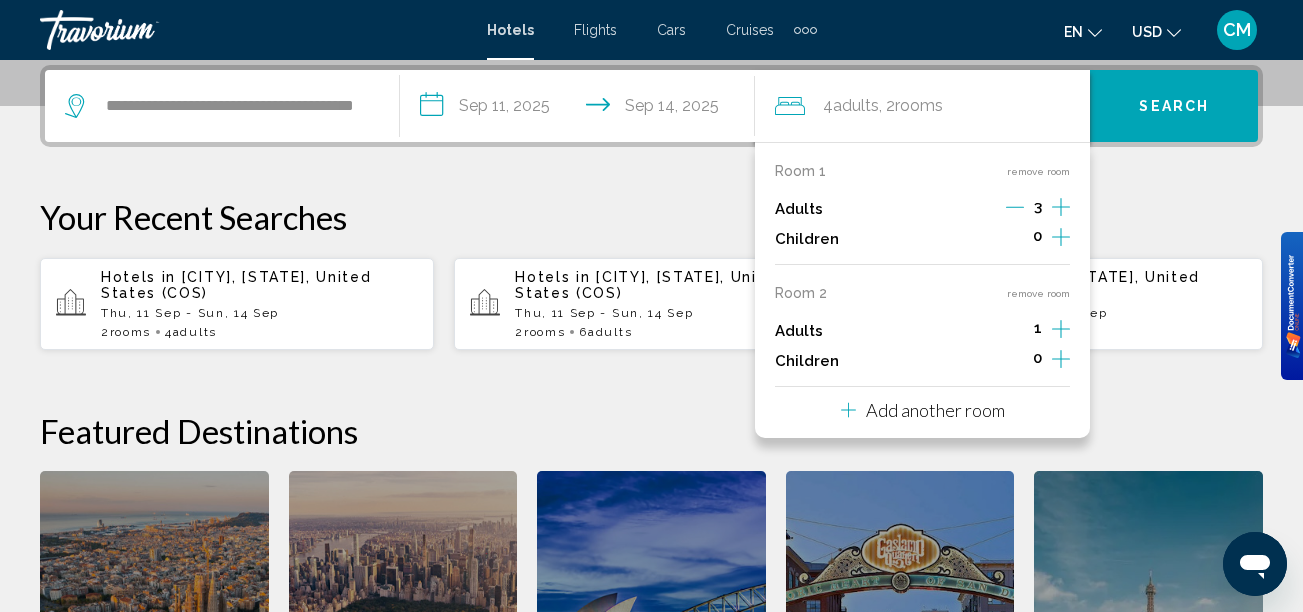 click 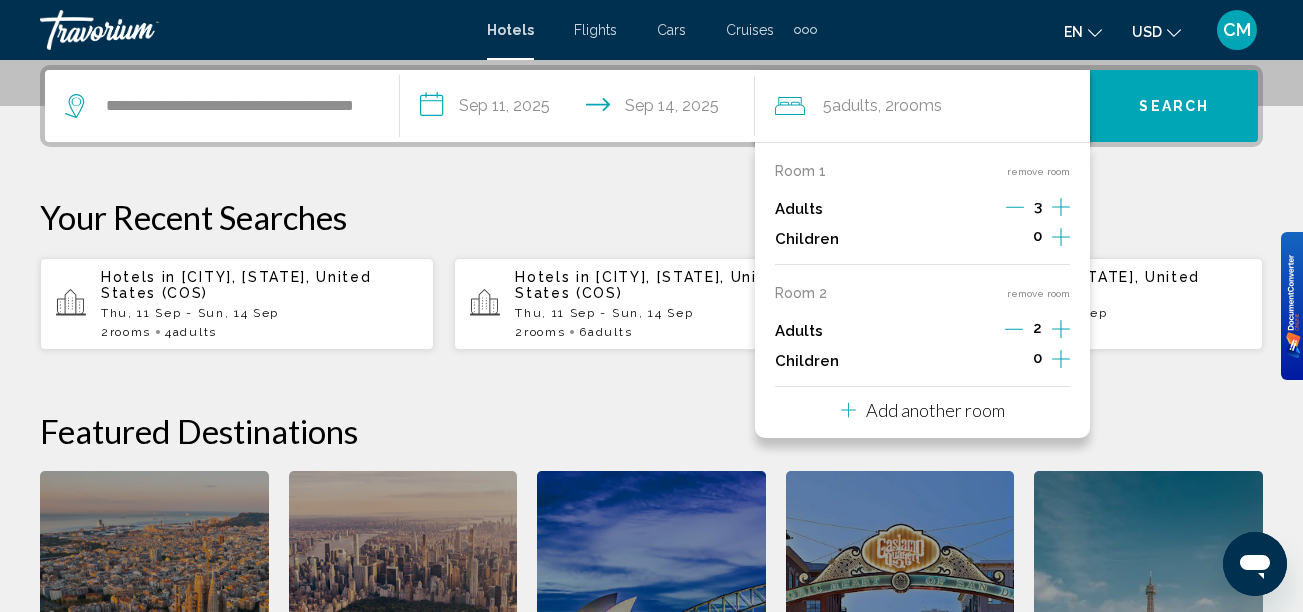 click 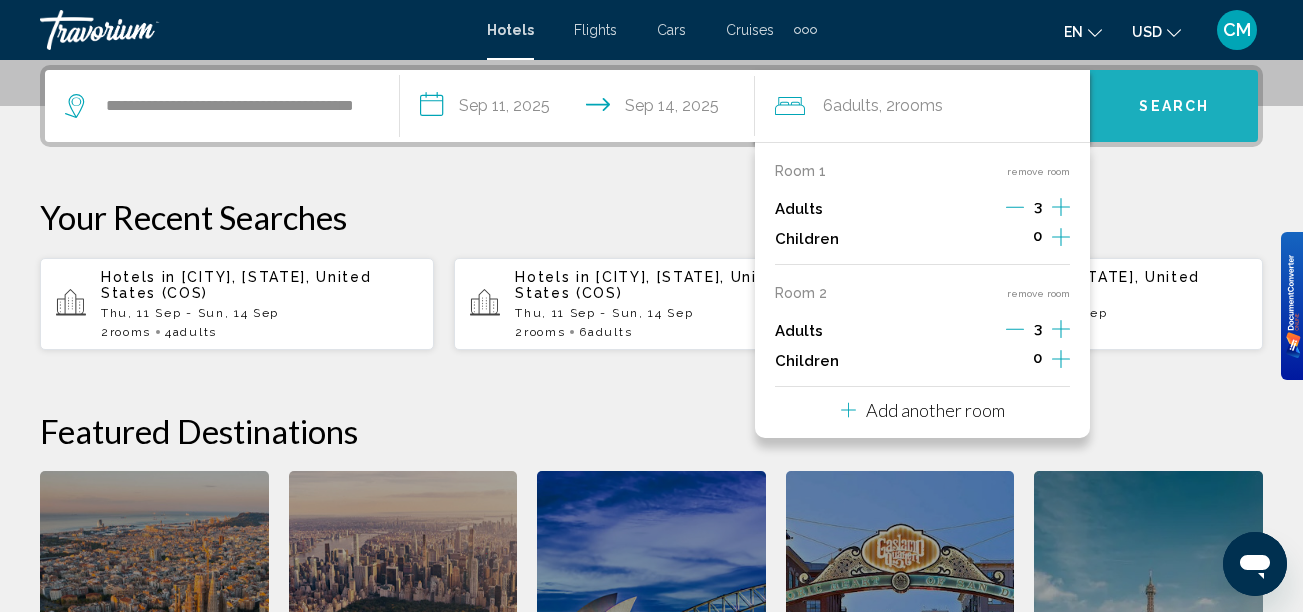 click on "Search" at bounding box center (1174, 105) 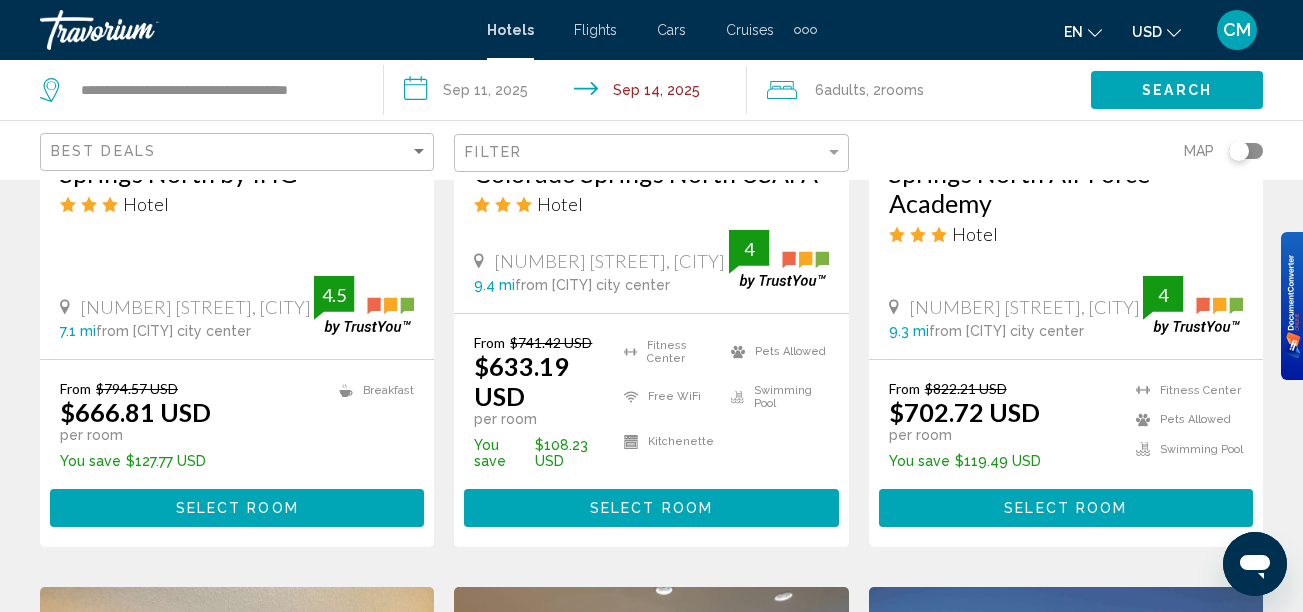 scroll, scrollTop: 1233, scrollLeft: 0, axis: vertical 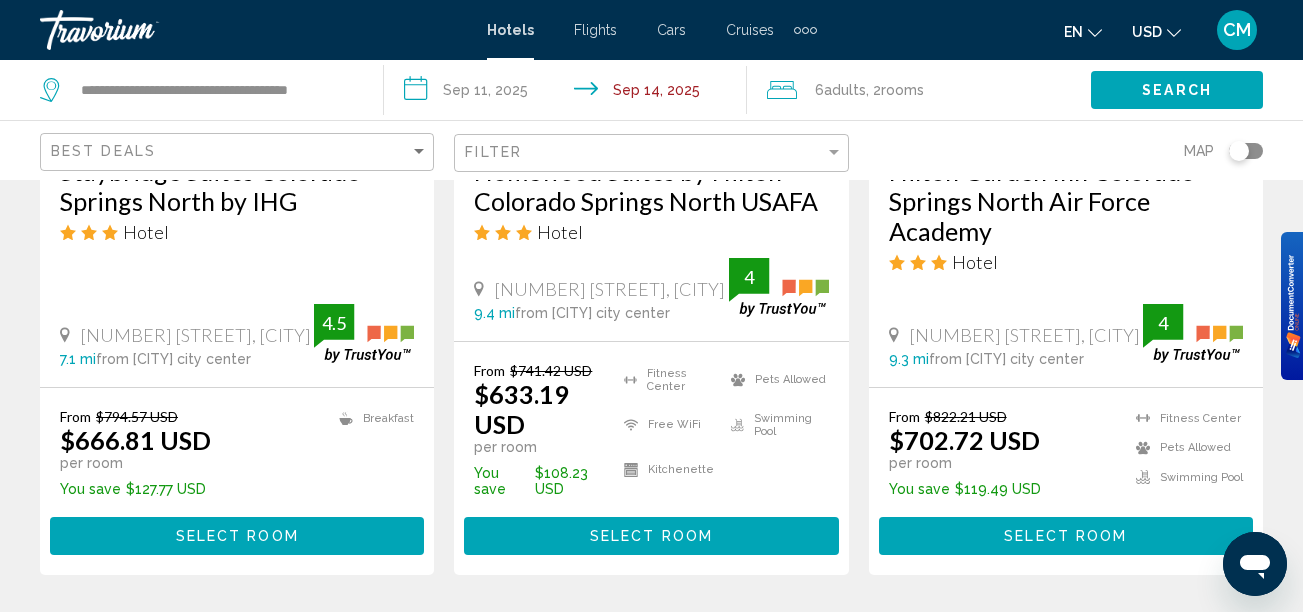 click 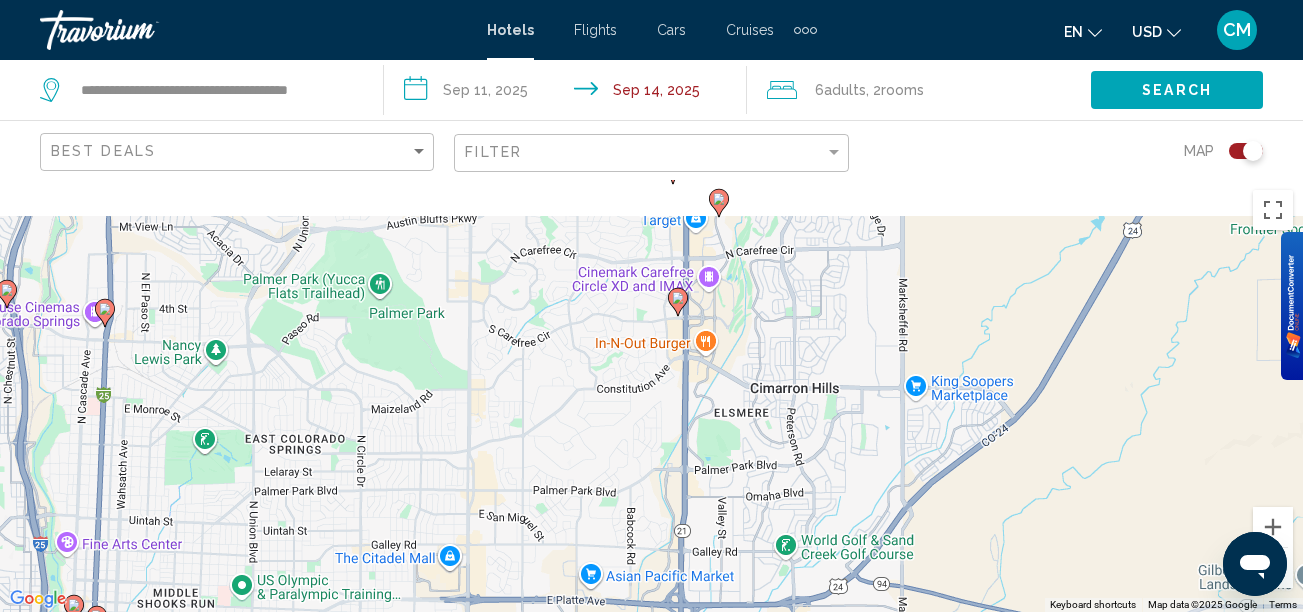 drag, startPoint x: 738, startPoint y: 377, endPoint x: 708, endPoint y: 609, distance: 233.93161 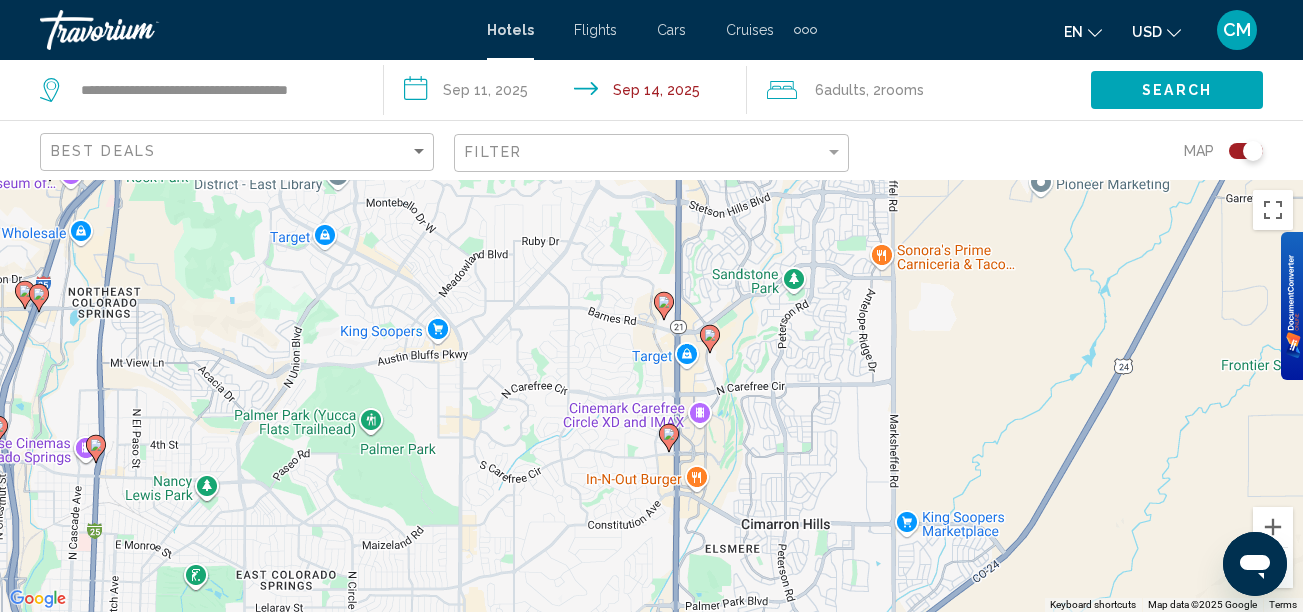 click 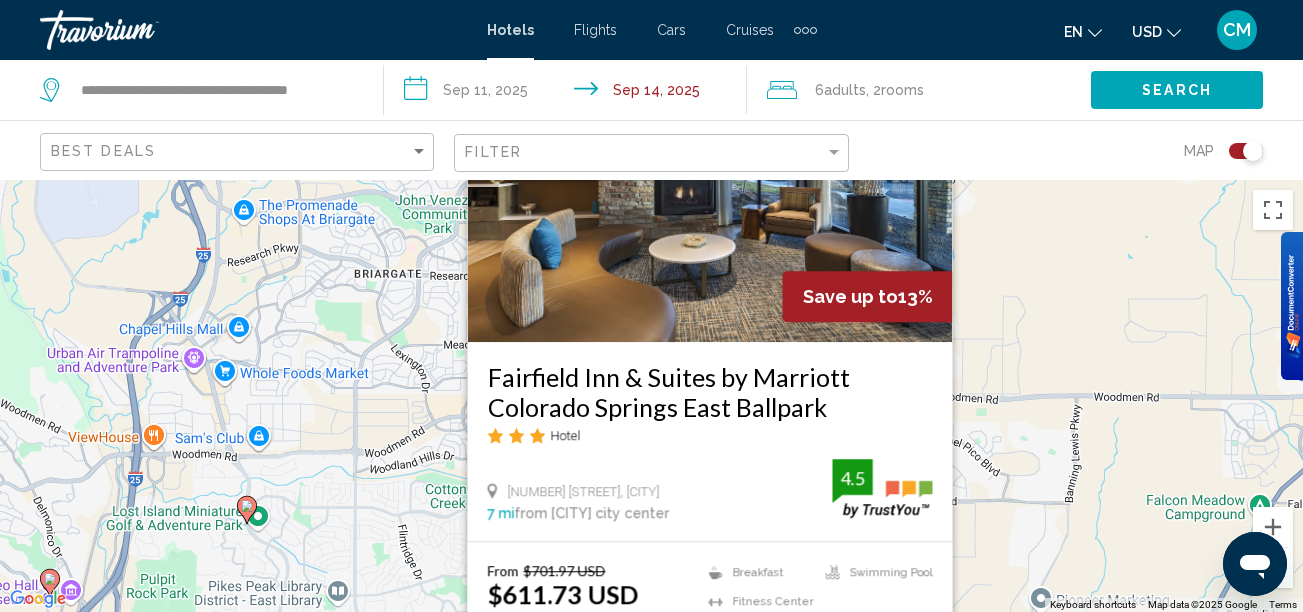 click on "To activate drag with keyboard, press Alt + Enter. Once in keyboard drag state, use the arrow keys to move the marker. To complete the drag, press the Enter key. To cancel, press Escape. Save up to  13%   Fairfield Inn & Suites by Marriott Colorado Springs East Ballpark
Hotel
4107 Tutt Blvd, Colorado Springs 7 mi  from Colorado Springs city center from hotel 4.5 From $701.97 USD $611.73 USD  per room You save  $90.25 USD
Breakfast
Fitness Center
Free WiFi
Swimming Pool  4.5 Select Room" at bounding box center [651, 396] 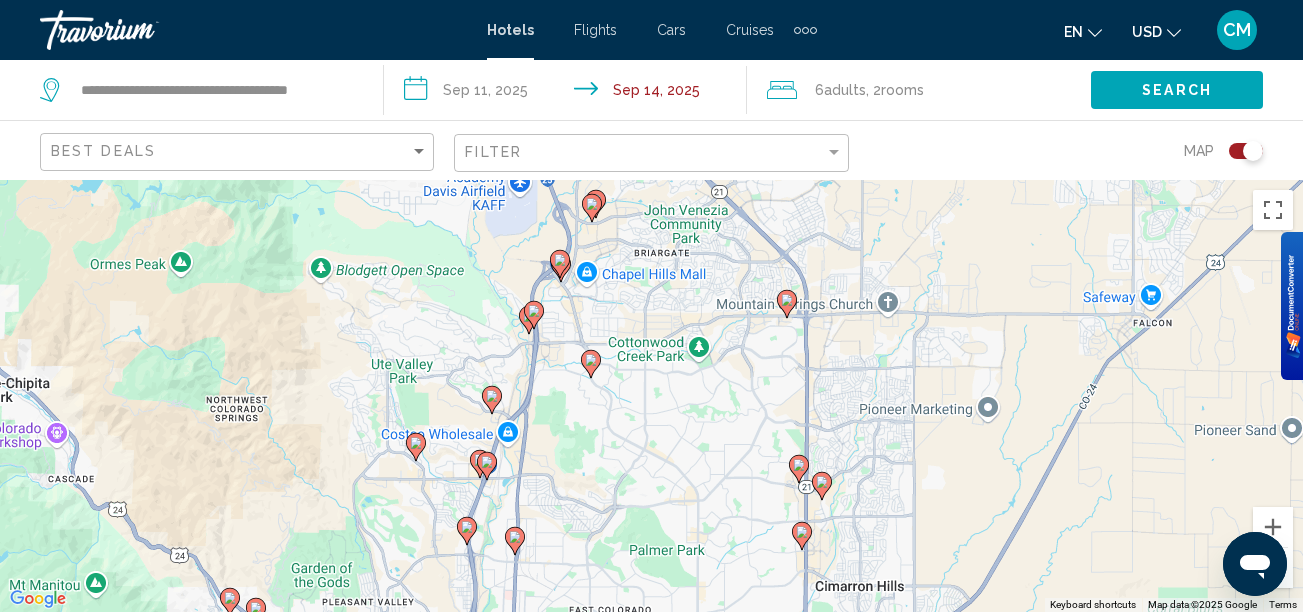 drag, startPoint x: 862, startPoint y: 535, endPoint x: 810, endPoint y: 415, distance: 130.78226 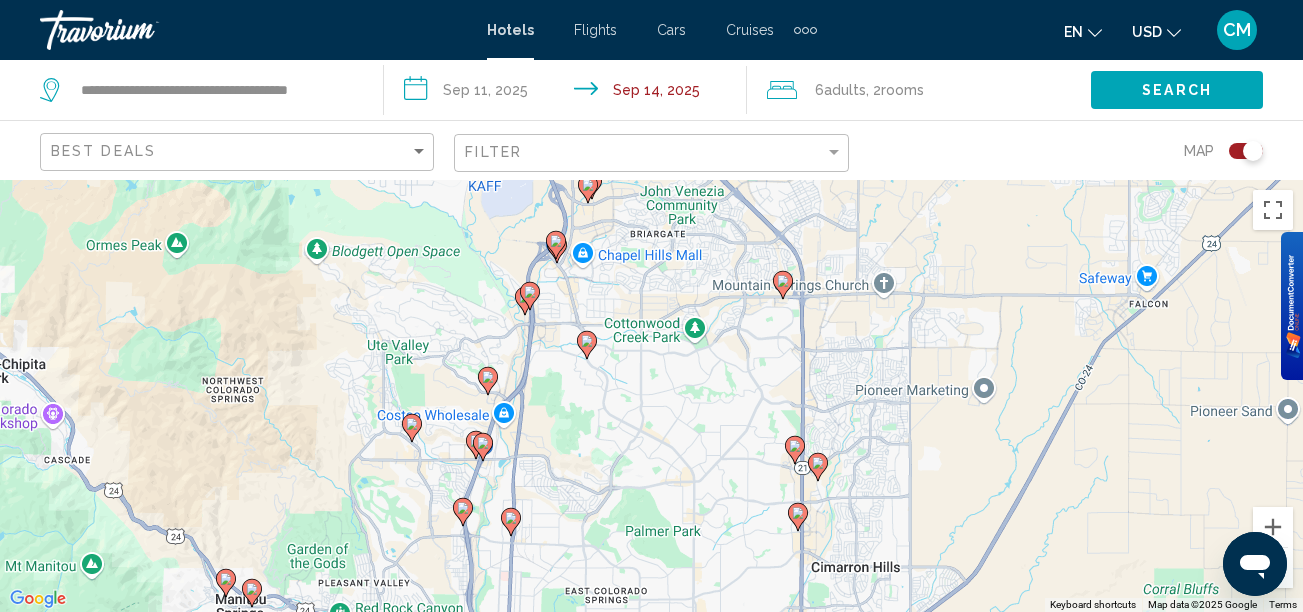 click 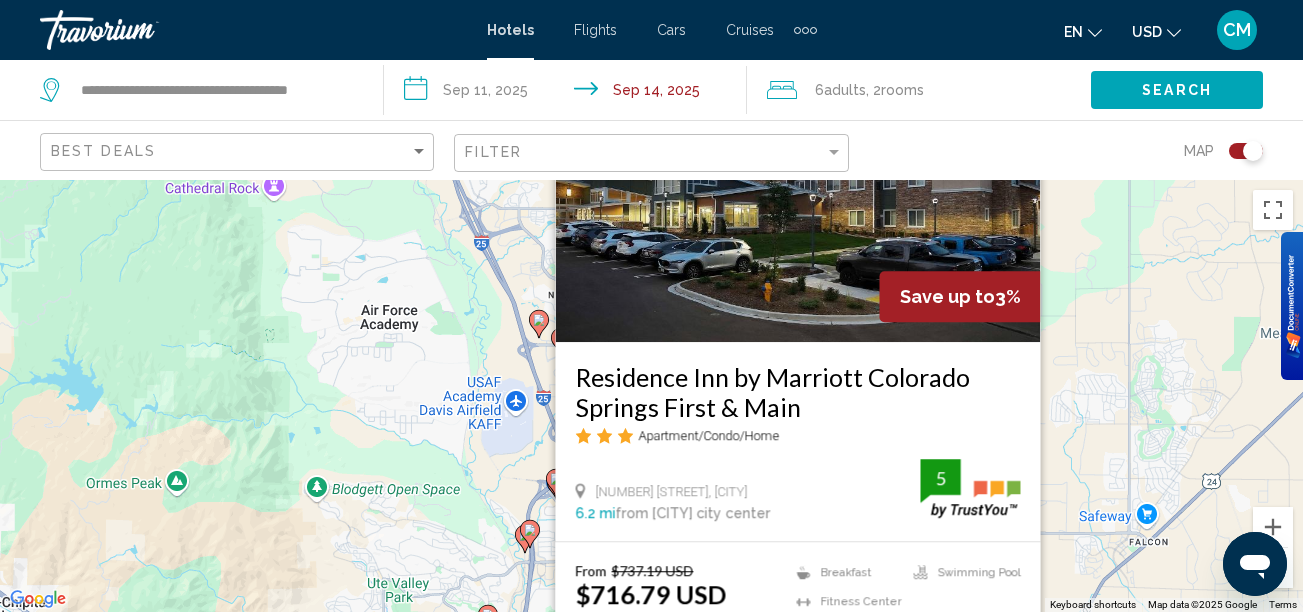 click on "To activate drag with keyboard, press Alt + Enter. Once in keyboard drag state, use the arrow keys to move the marker. To complete the drag, press the Enter key. To cancel, press Escape. Save up to  3%   Residence Inn by Marriott Colorado Springs First & Main
Apartment/Condo/Home
6020 South Carefree Circle, Colorado Springs 6.2 mi  from Colorado Springs city center from hotel 5 From $737.19 USD $716.79 USD  per room You save  $20.40 USD
Breakfast
Fitness Center
Free WiFi
Swimming Pool  5 Select Room" at bounding box center [651, 396] 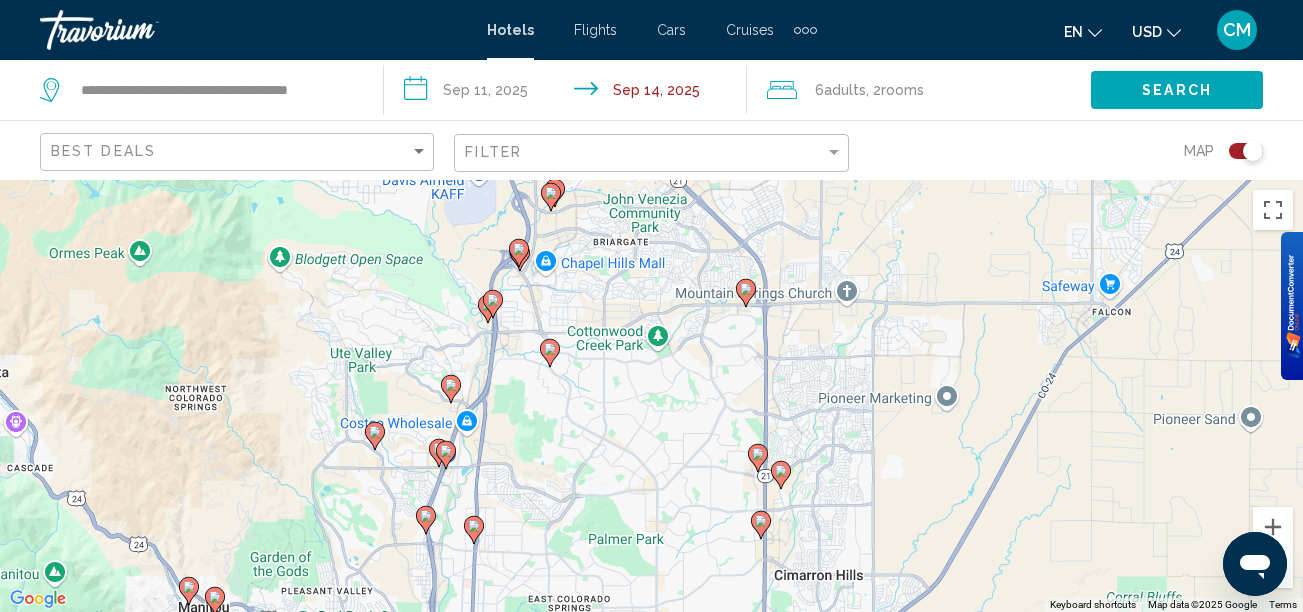 drag, startPoint x: 805, startPoint y: 574, endPoint x: 770, endPoint y: 334, distance: 242.53865 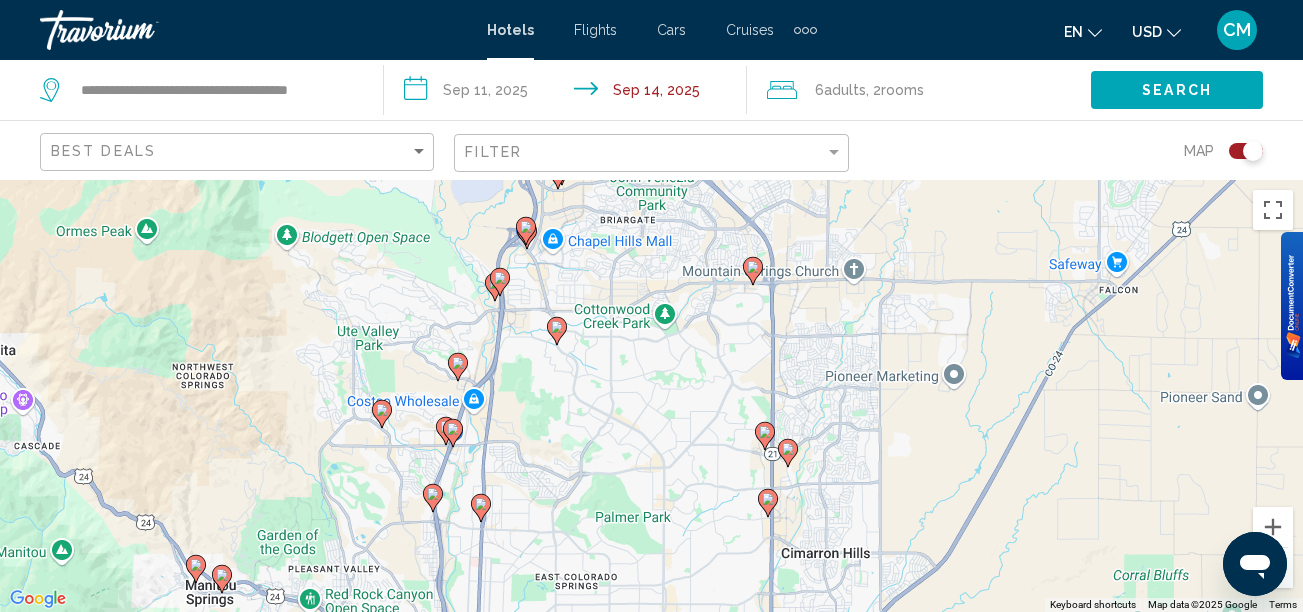 click 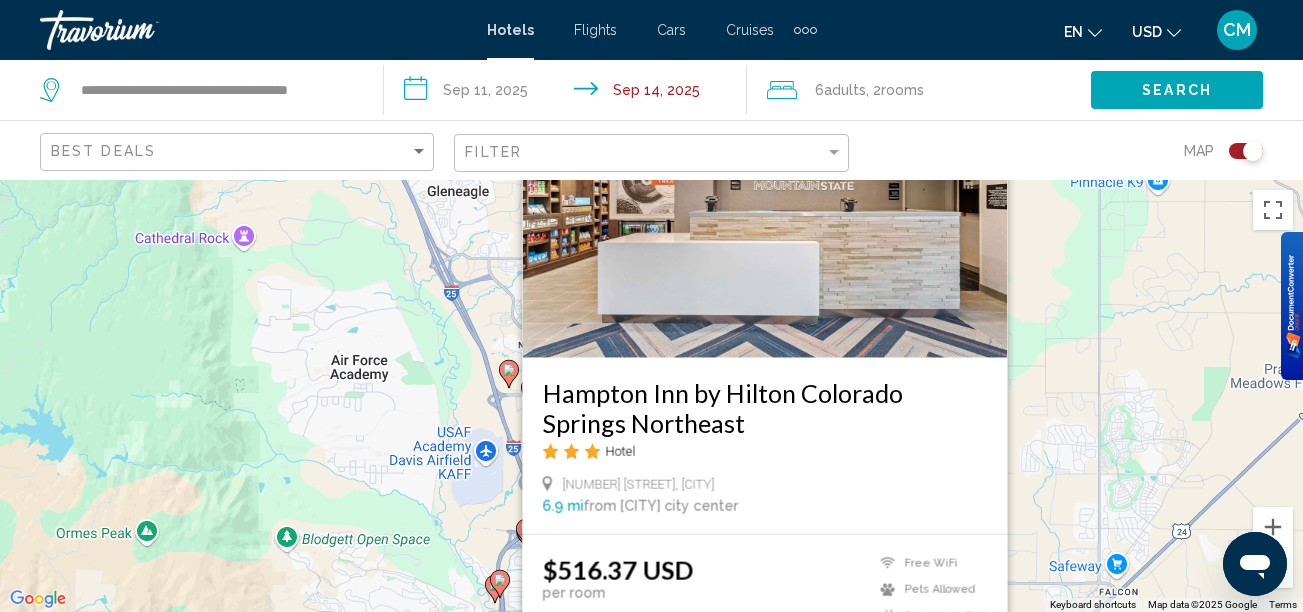 click on "To activate drag with keyboard, press Alt + Enter. Once in keyboard drag state, use the arrow keys to move the marker. To complete the drag, press the Enter key. To cancel, press Escape.  Hampton Inn by Hilton Colorado Springs Northeast
Hotel
4380 Integrity Centerpoint Drive, Colorado Springs 6.9 mi  from Colorado Springs city center from hotel $516.37 USD  per room
Free WiFi
Pets Allowed
Swimming Pool  Select Room" at bounding box center (651, 396) 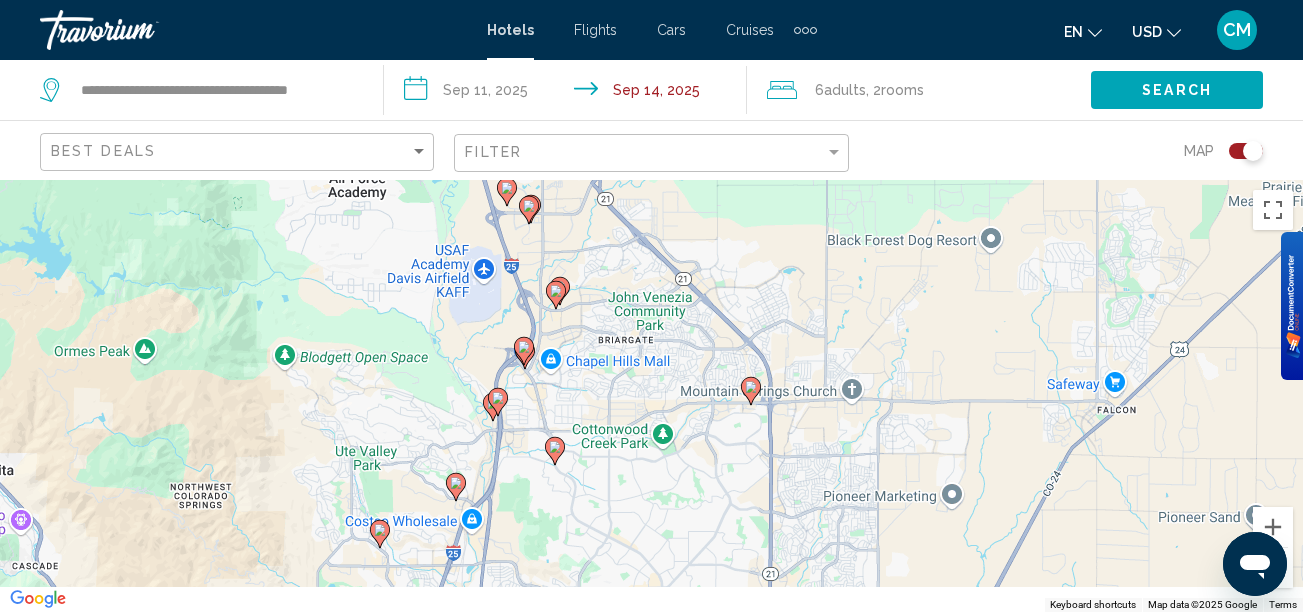 drag, startPoint x: 599, startPoint y: 585, endPoint x: 596, endPoint y: 373, distance: 212.02122 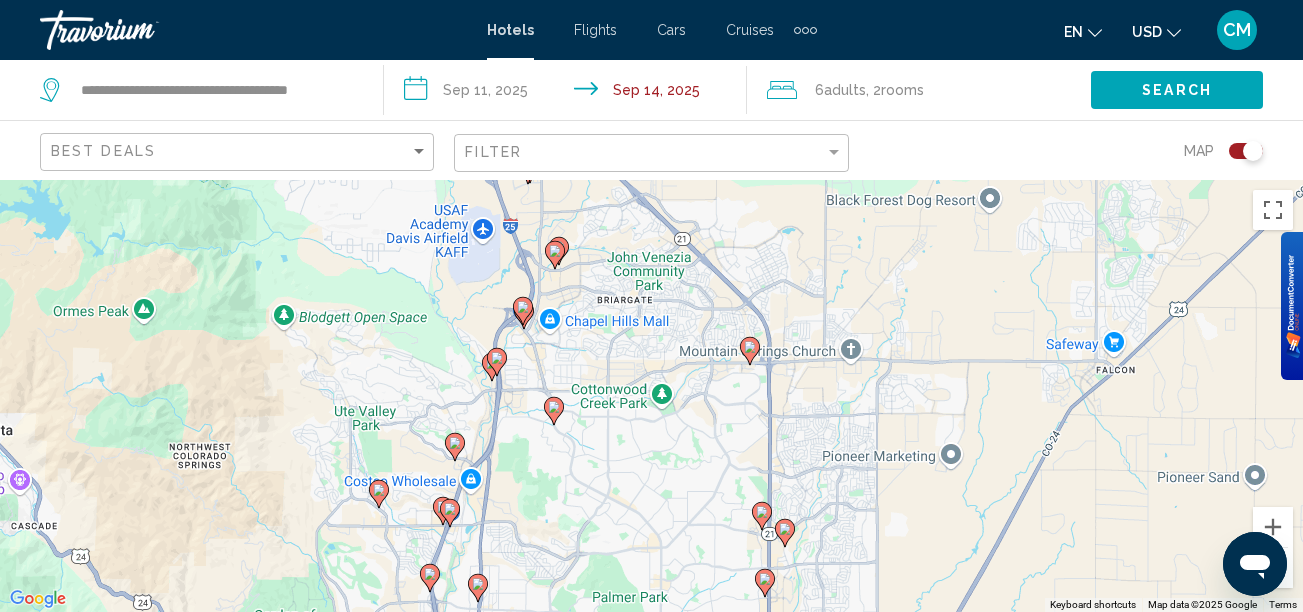 click 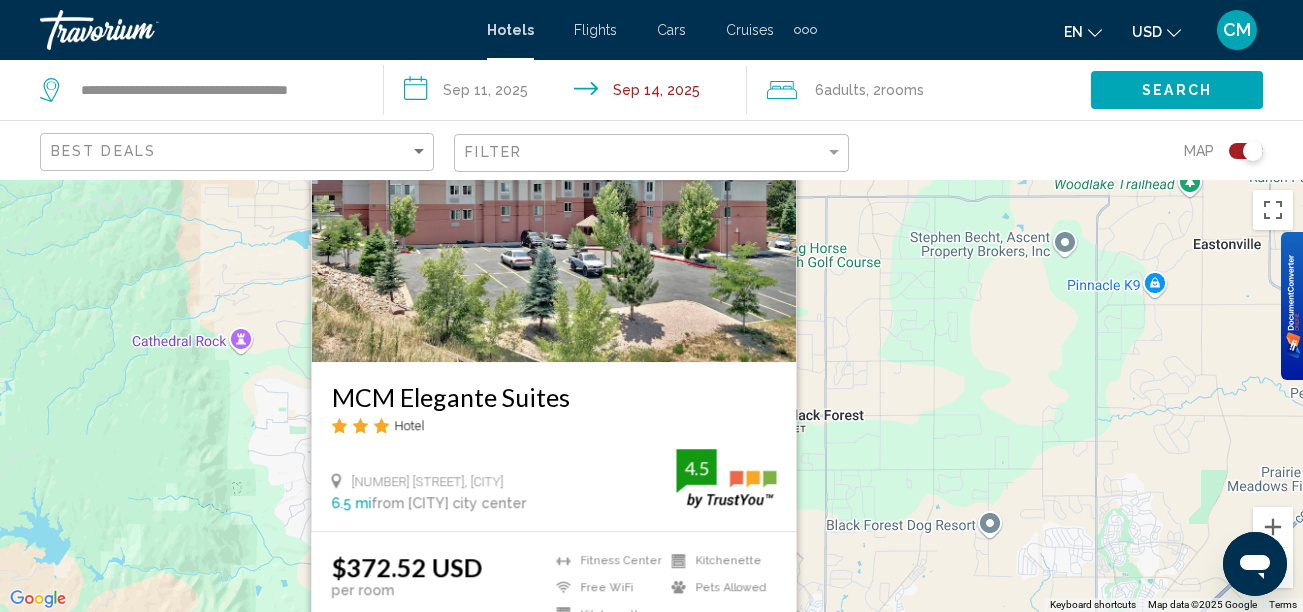 click on "To activate drag with keyboard, press Alt + Enter. Once in keyboard drag state, use the arrow keys to move the marker. To complete the drag, press the Enter key. To cancel, press Escape.  MCM Elegante Suites
Hotel
6450 N Academy Blvd, Colorado Springs 6.5 mi  from Colorado Springs city center from hotel 4.5 $372.52 USD  per room
Fitness Center
Free WiFi
Kitchenette
Kitchenette
Pets Allowed  4.5 Select Room" at bounding box center (651, 396) 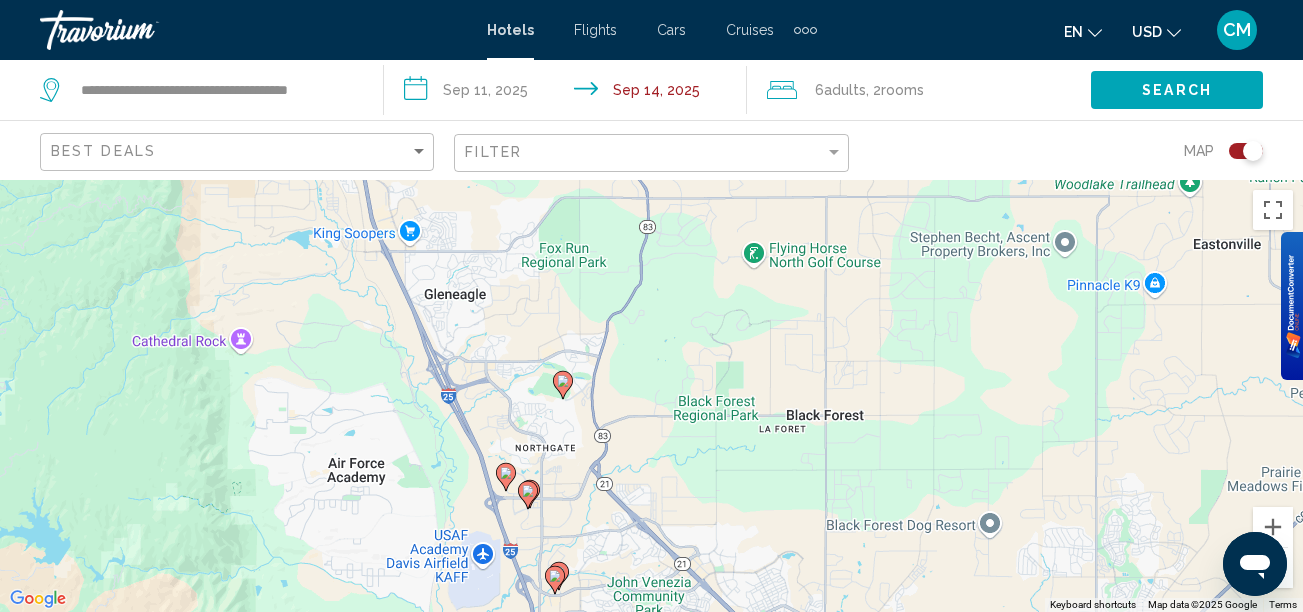 click 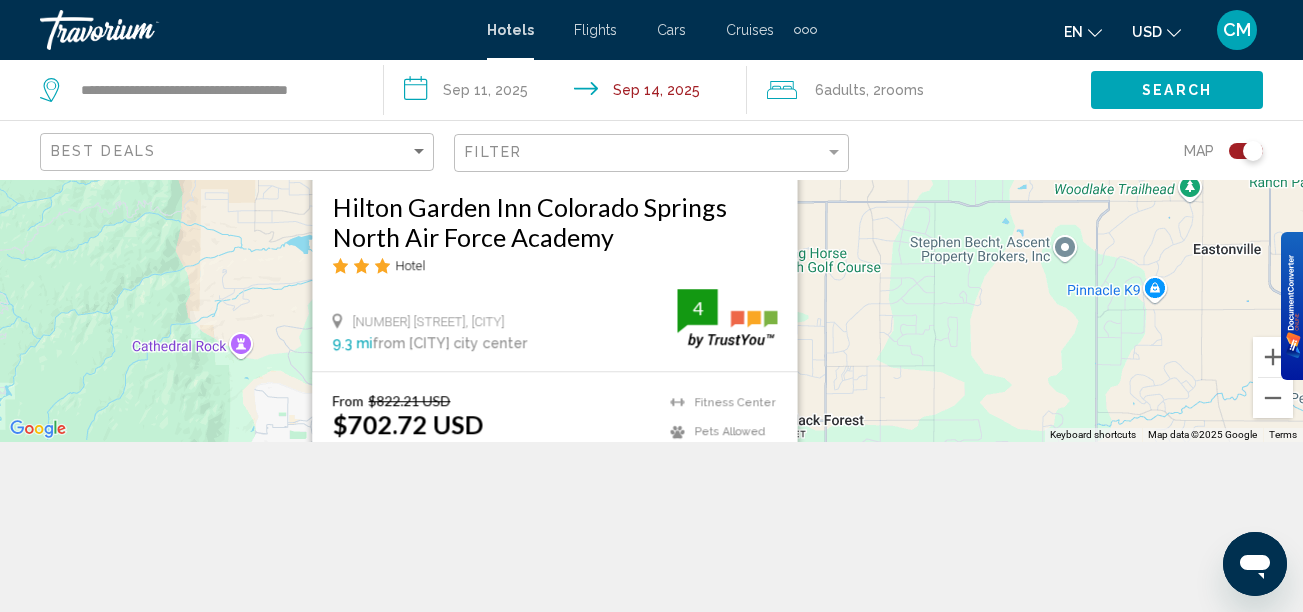 scroll, scrollTop: 180, scrollLeft: 0, axis: vertical 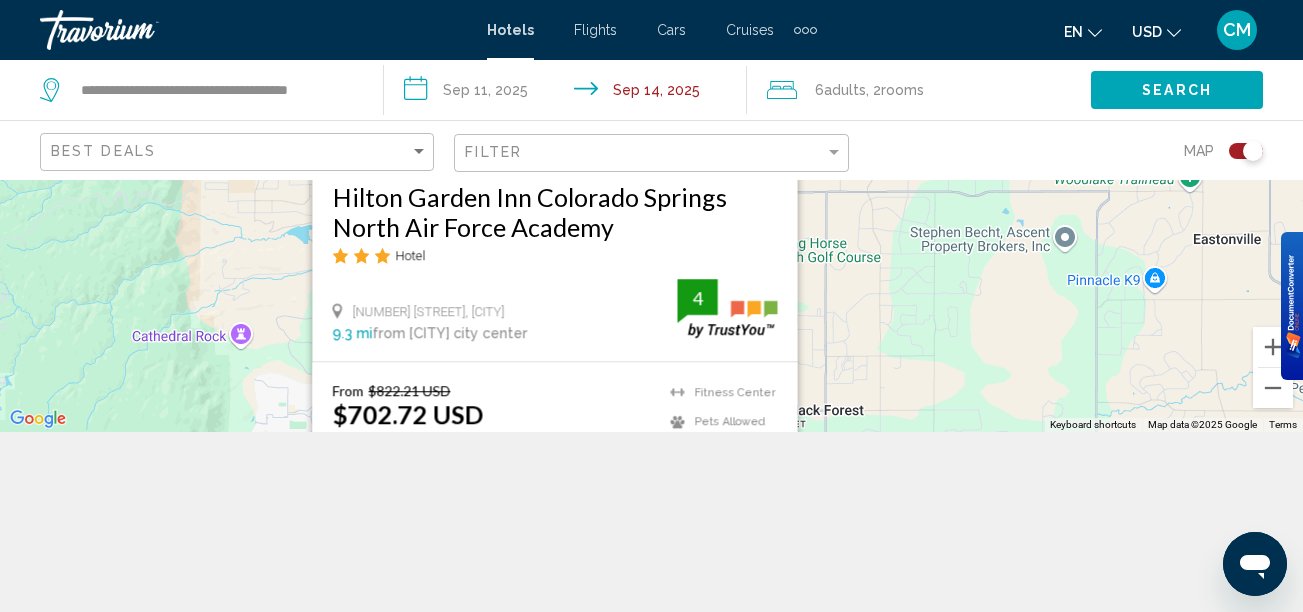 click on "To activate drag with keyboard, press Alt + Enter. Once in keyboard drag state, use the arrow keys to move the marker. To complete the drag, press the Enter key. To cancel, press Escape. Save up to  15%   Hilton Garden Inn Colorado Springs North Air Force Academy
Hotel
1810 Briargate Pkwy, Colorado Springs 9.3 mi  from Colorado Springs city center from hotel 4 From $822.21 USD $702.72 USD  per room You save  $119.49 USD
Fitness Center
Pets Allowed
Swimming Pool  4 Select Room" at bounding box center [651, 216] 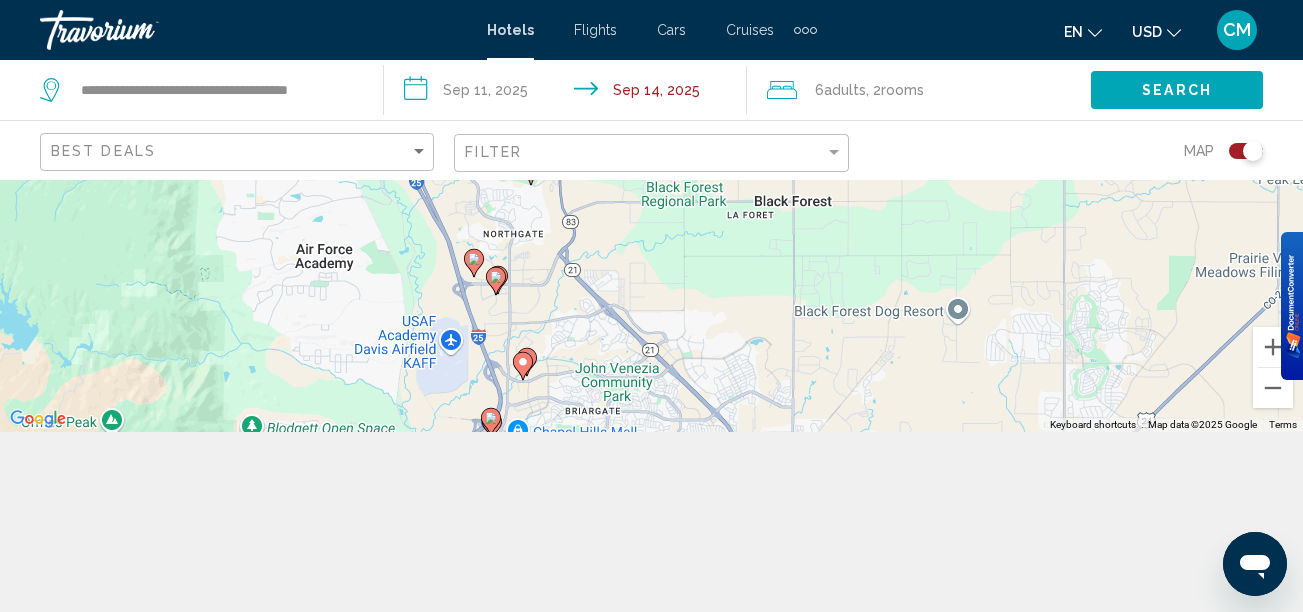 drag, startPoint x: 912, startPoint y: 413, endPoint x: 888, endPoint y: 180, distance: 234.23279 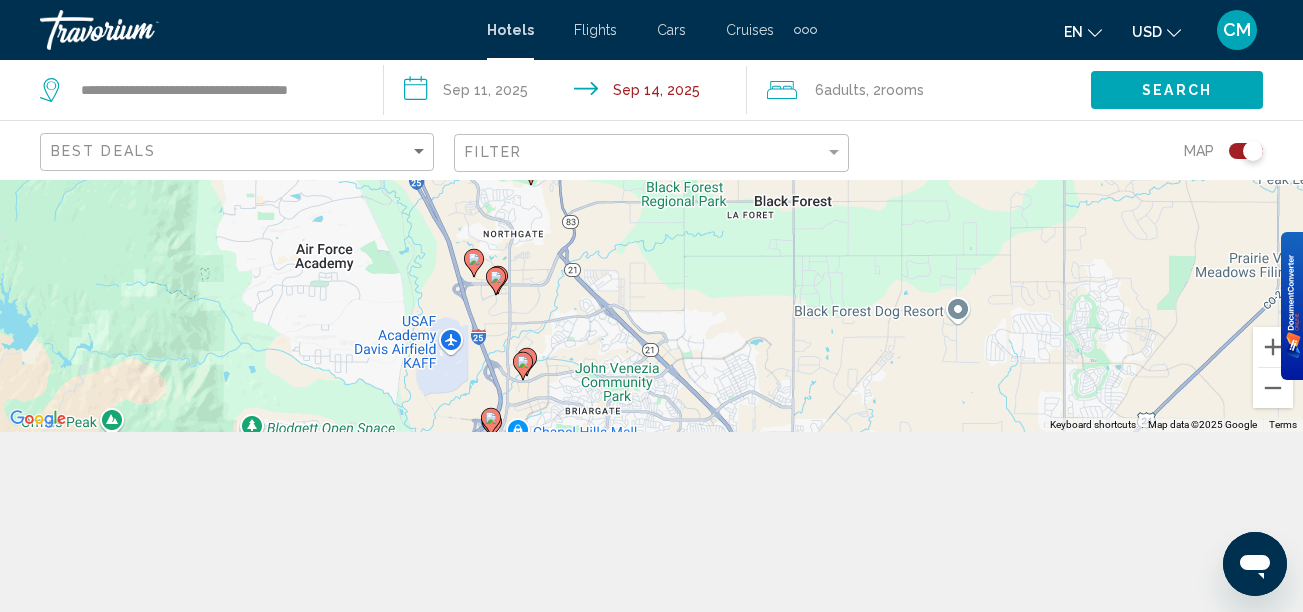 click on "To activate drag with keyboard, press Alt + Enter. Once in keyboard drag state, use the arrow keys to move the marker. To complete the drag, press the Enter key. To cancel, press Escape." at bounding box center (651, 216) 